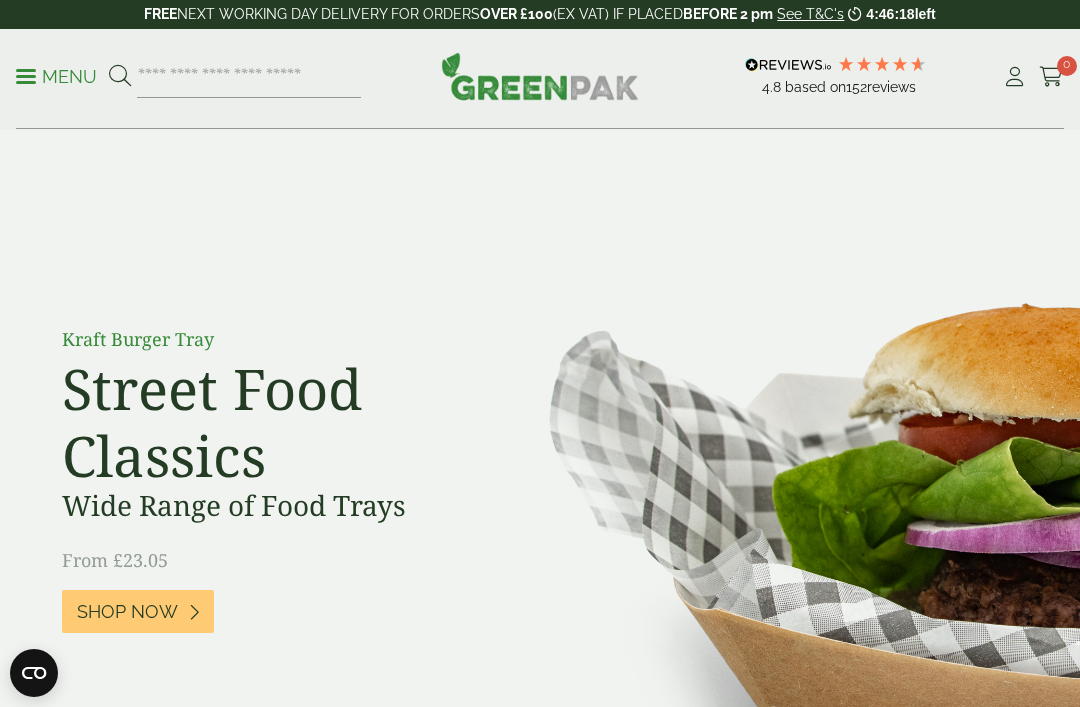 scroll, scrollTop: 0, scrollLeft: 0, axis: both 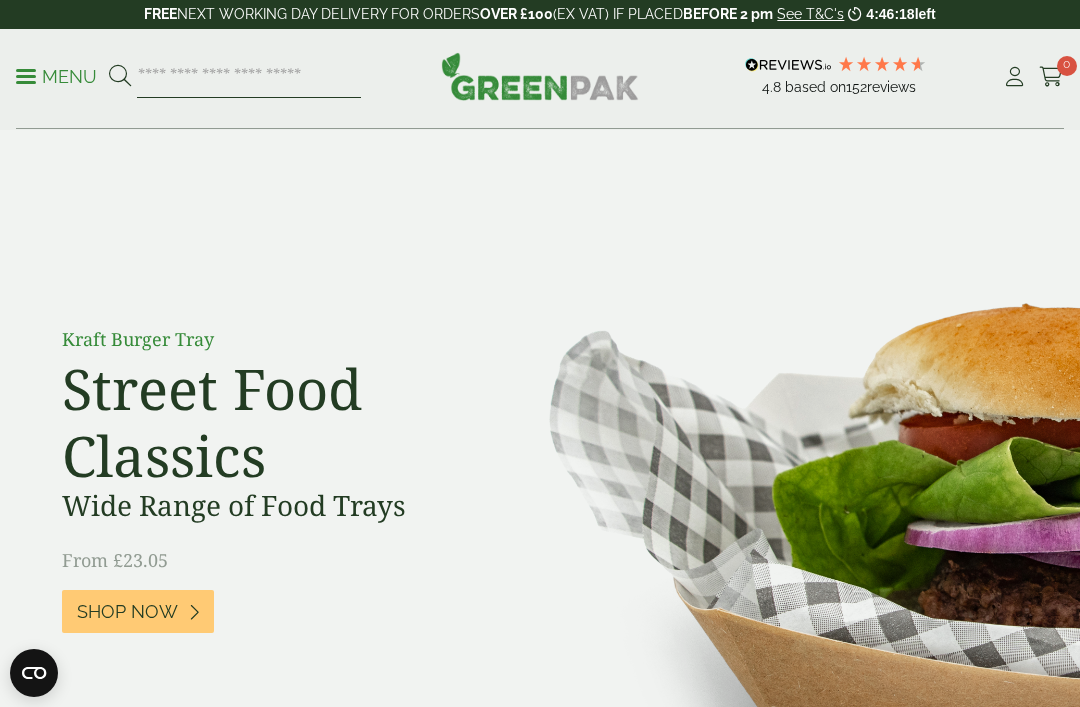 click at bounding box center (249, 77) 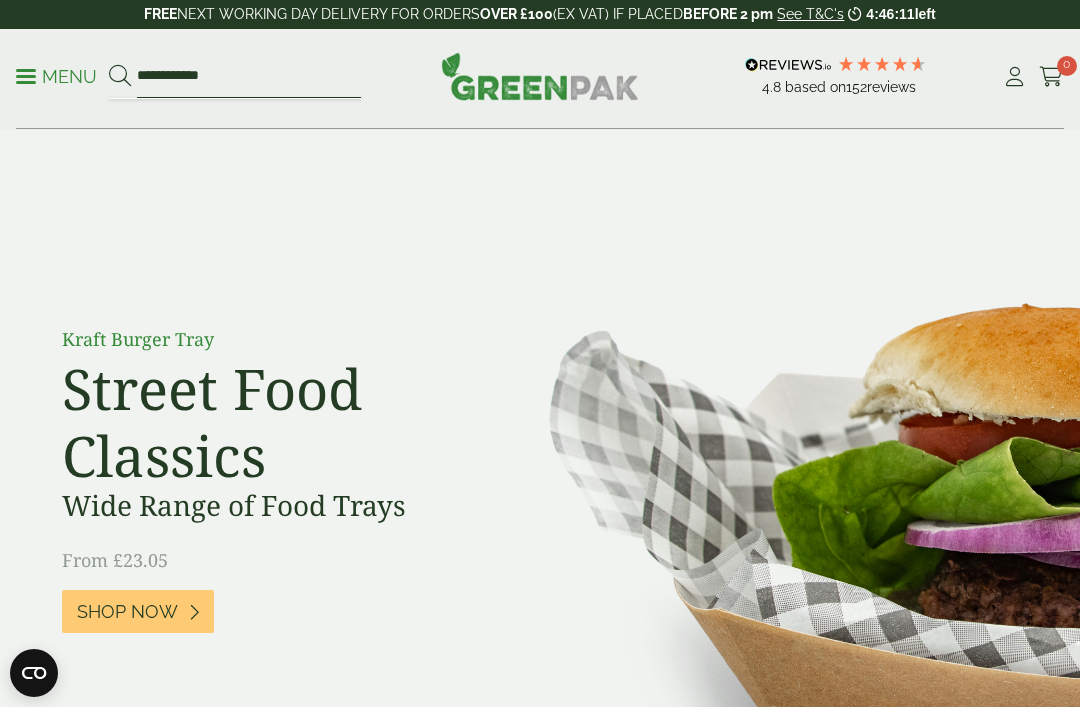 type on "**********" 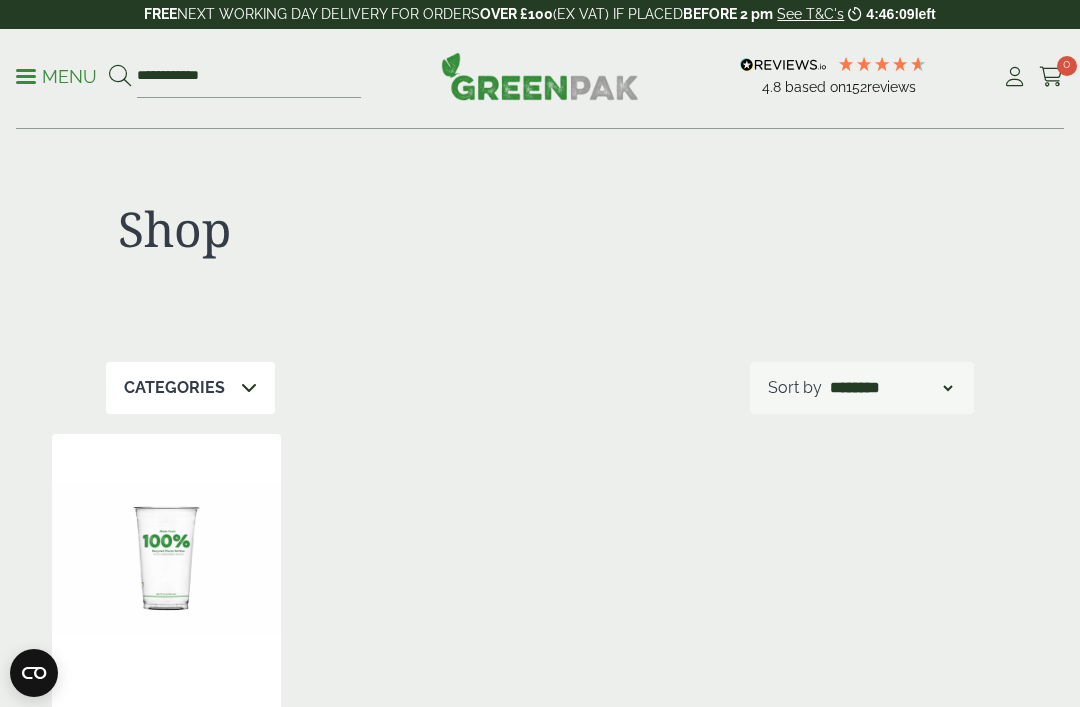 scroll, scrollTop: 0, scrollLeft: 0, axis: both 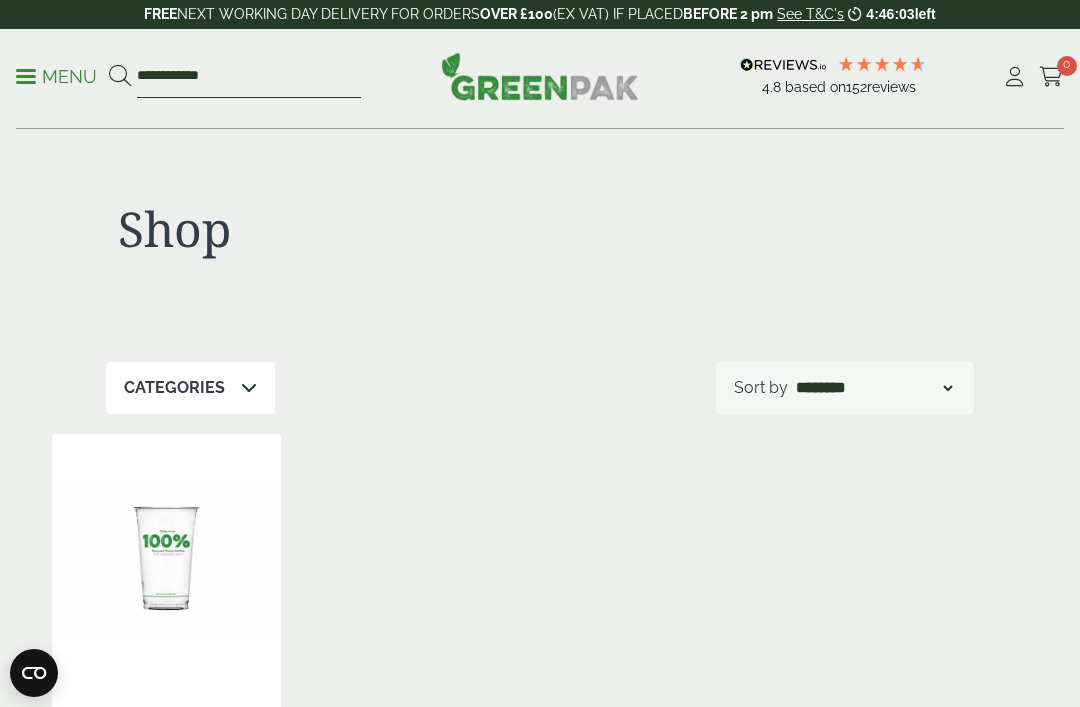 click on "**********" at bounding box center (249, 77) 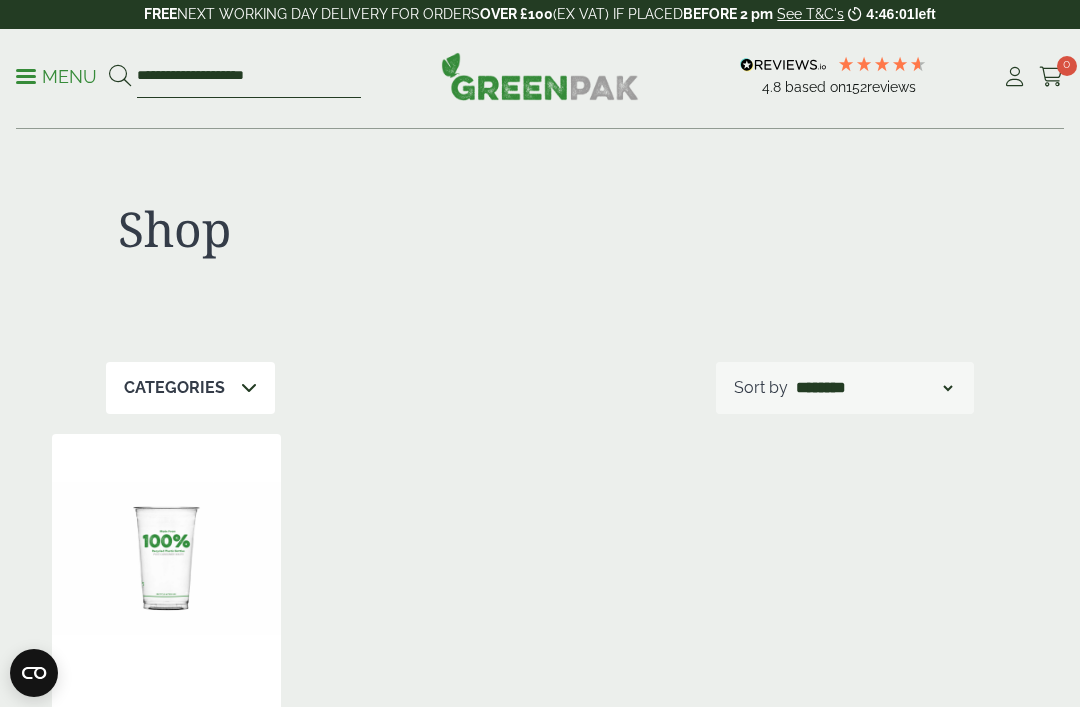 type on "**********" 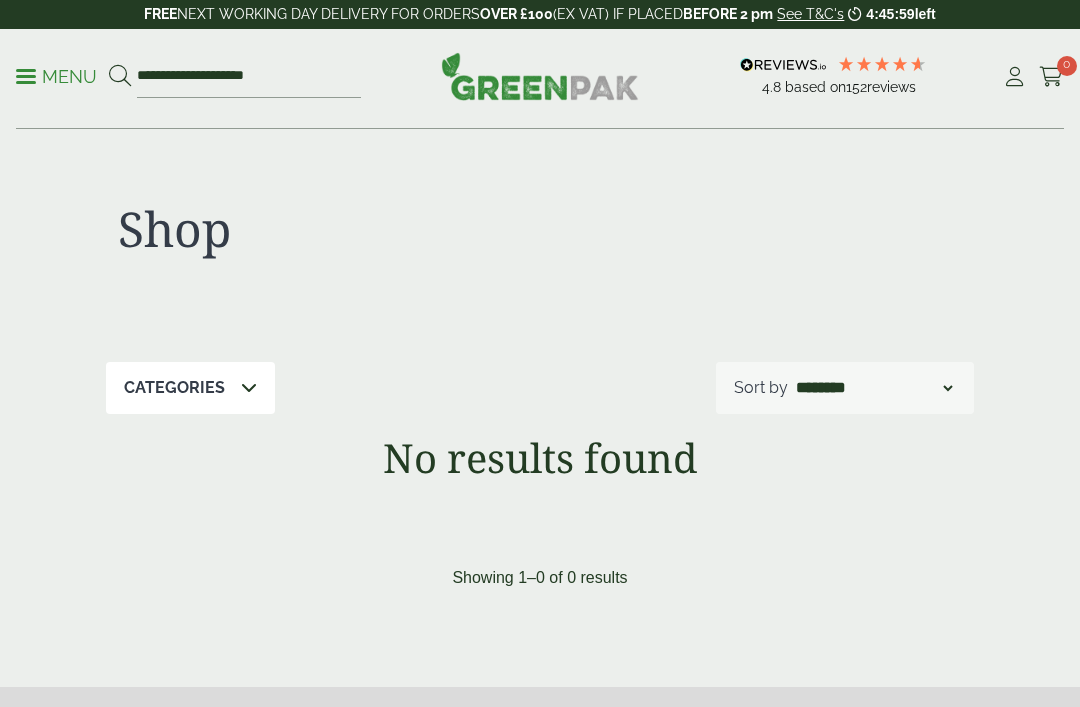 scroll, scrollTop: 0, scrollLeft: 0, axis: both 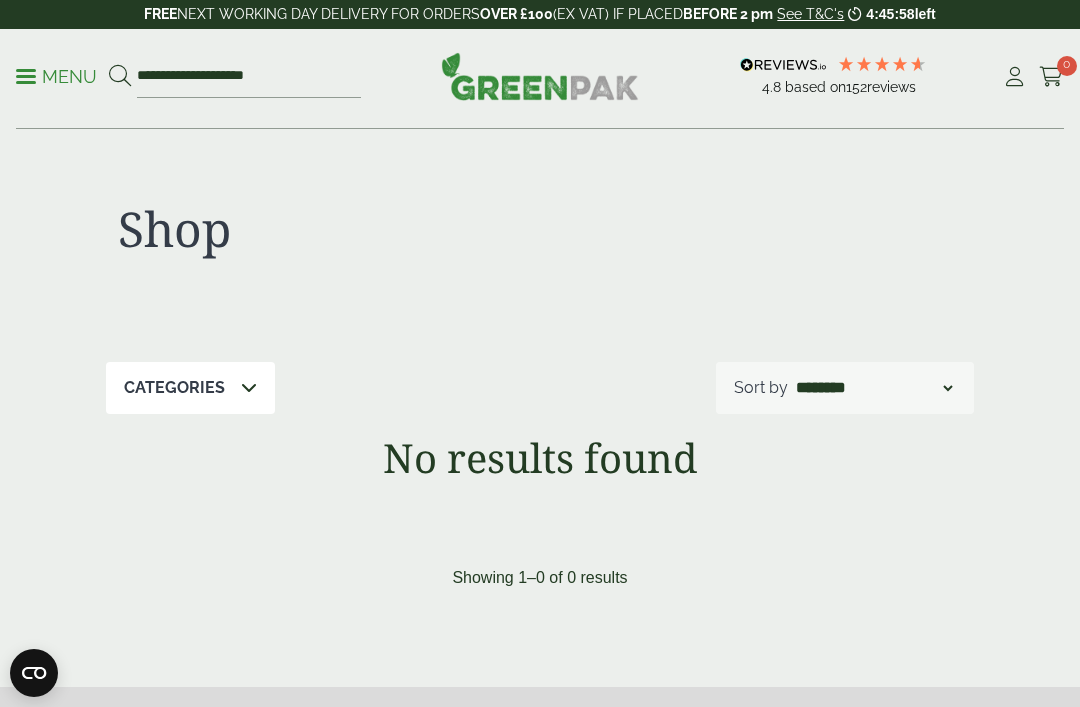 click on "Menu" at bounding box center [56, 75] 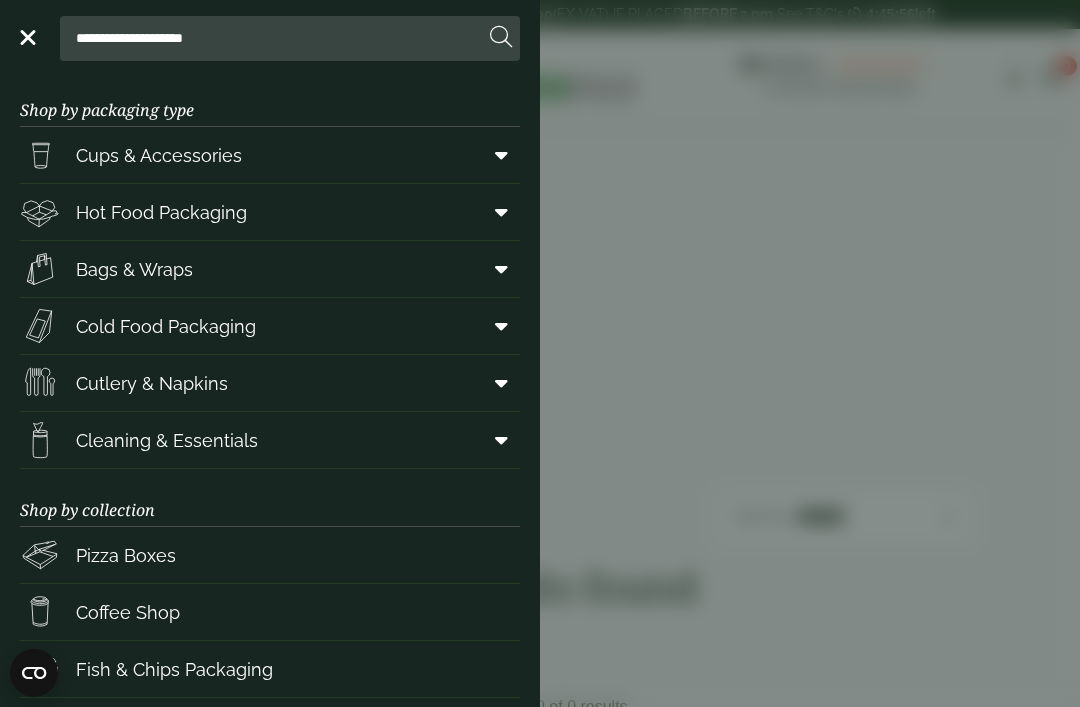 click on "Cups & Accessories" at bounding box center [159, 155] 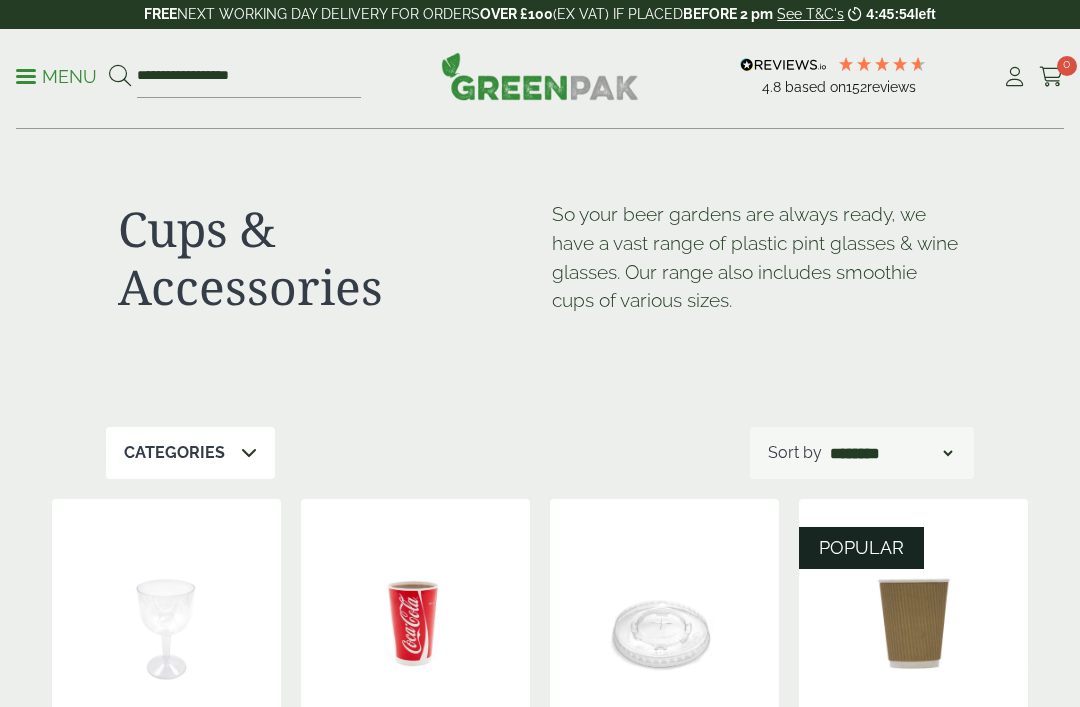 scroll, scrollTop: 0, scrollLeft: 0, axis: both 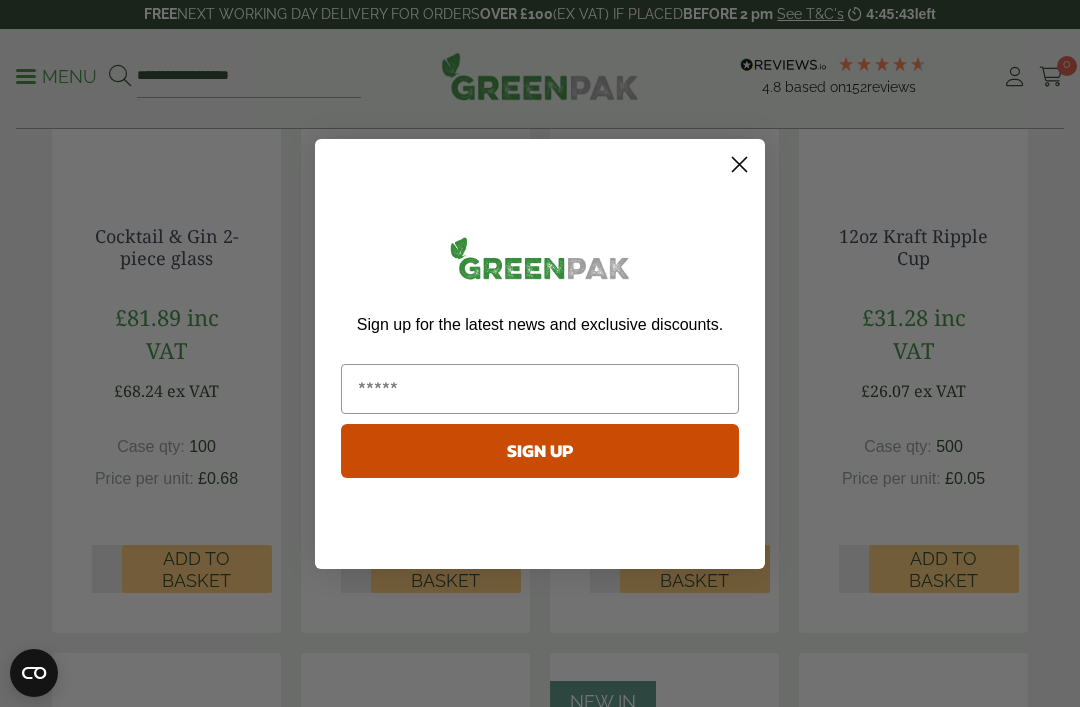 click 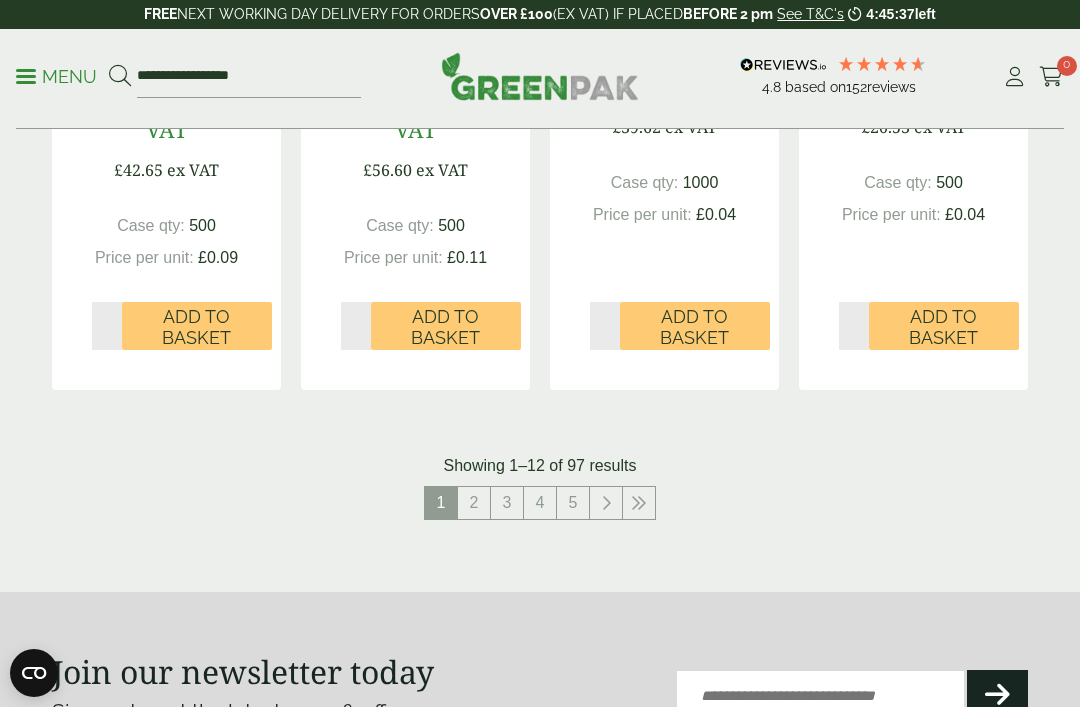 scroll, scrollTop: 2260, scrollLeft: 0, axis: vertical 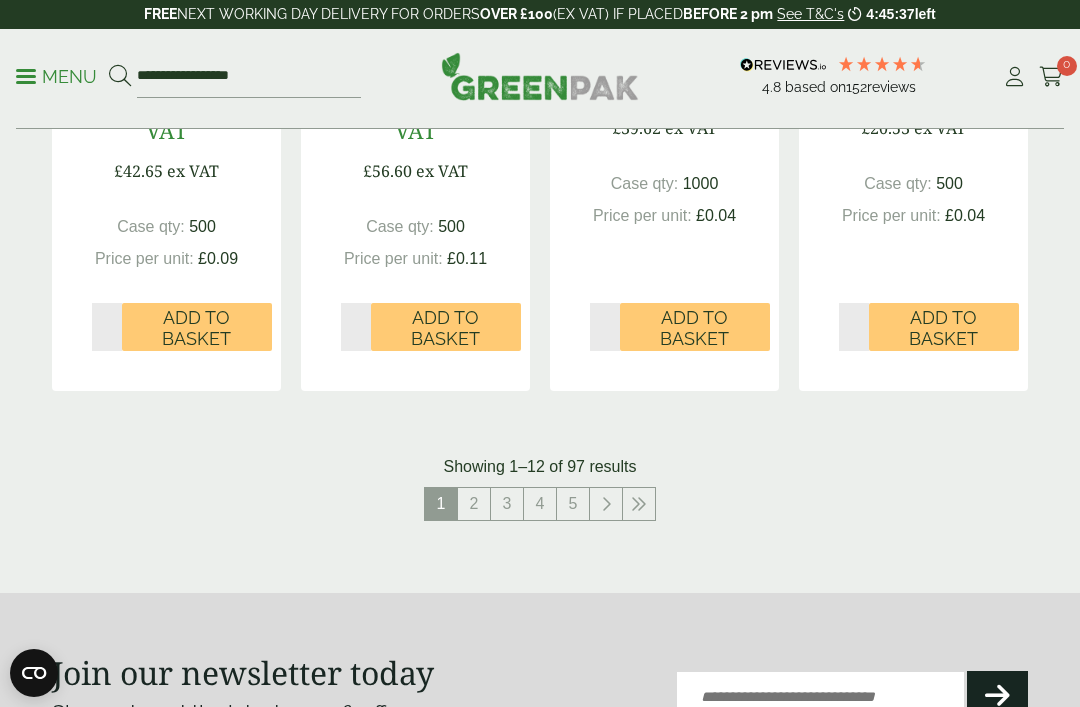 click on "2" at bounding box center (474, 504) 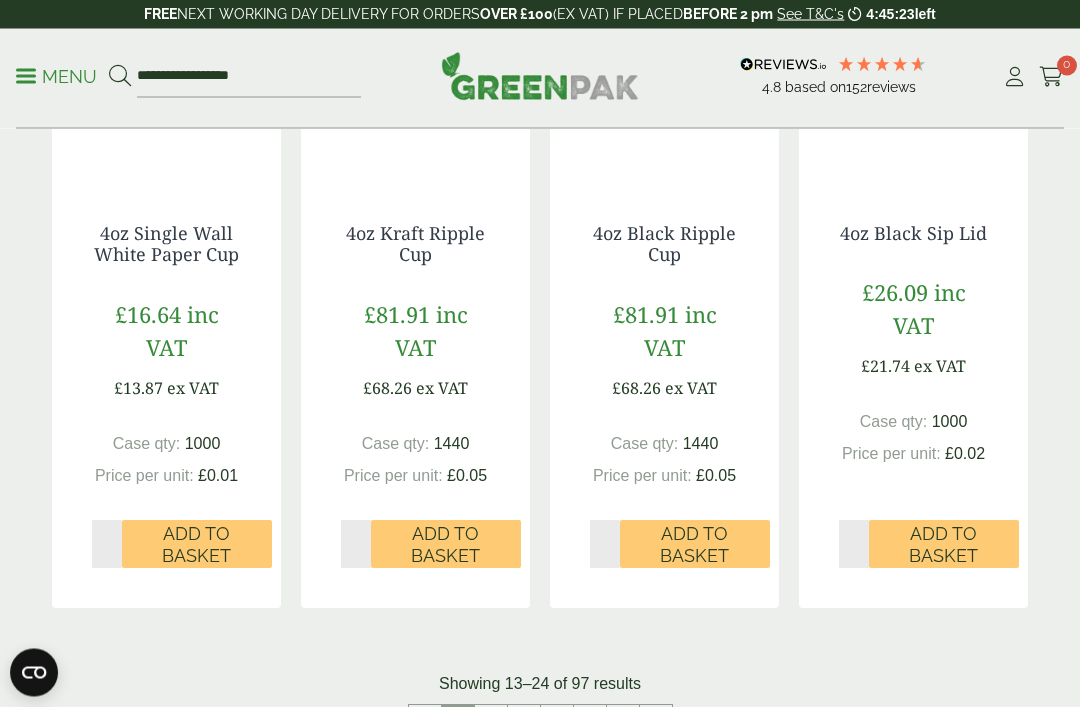 scroll, scrollTop: 2029, scrollLeft: 0, axis: vertical 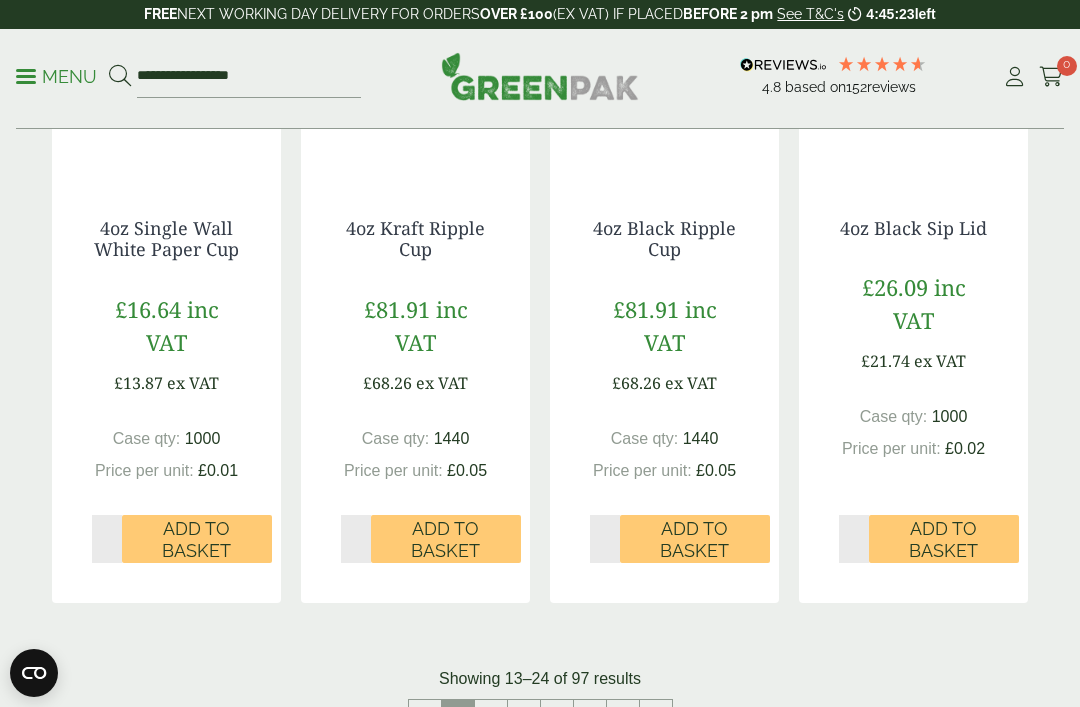 click on "3" at bounding box center [491, 716] 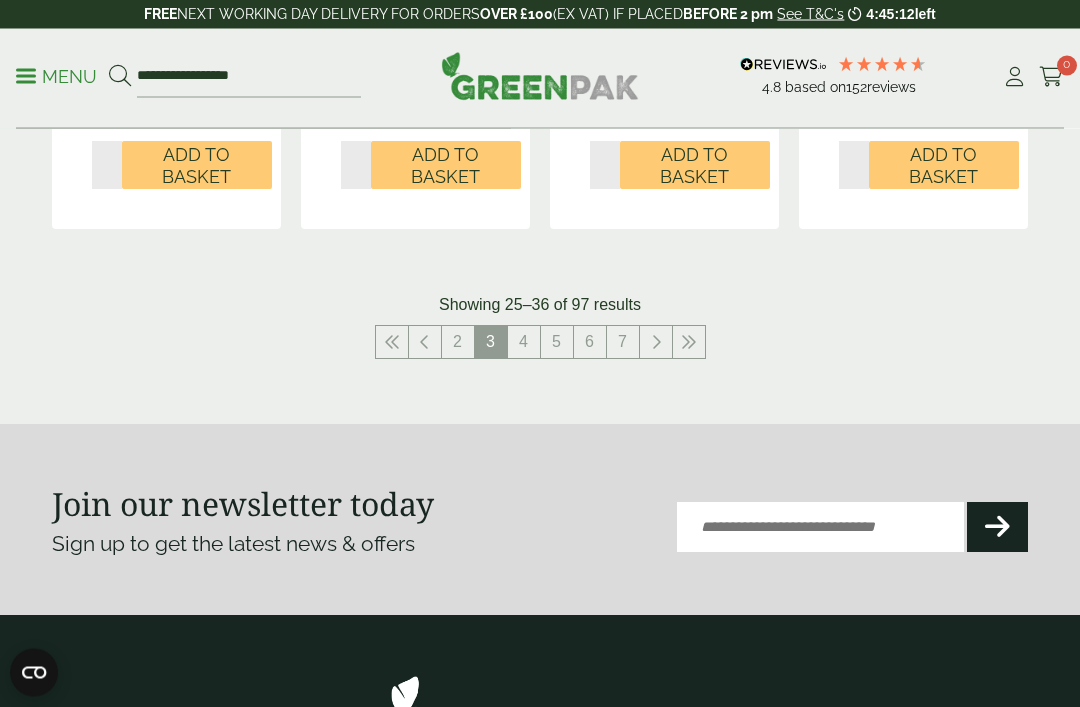 scroll, scrollTop: 2261, scrollLeft: 0, axis: vertical 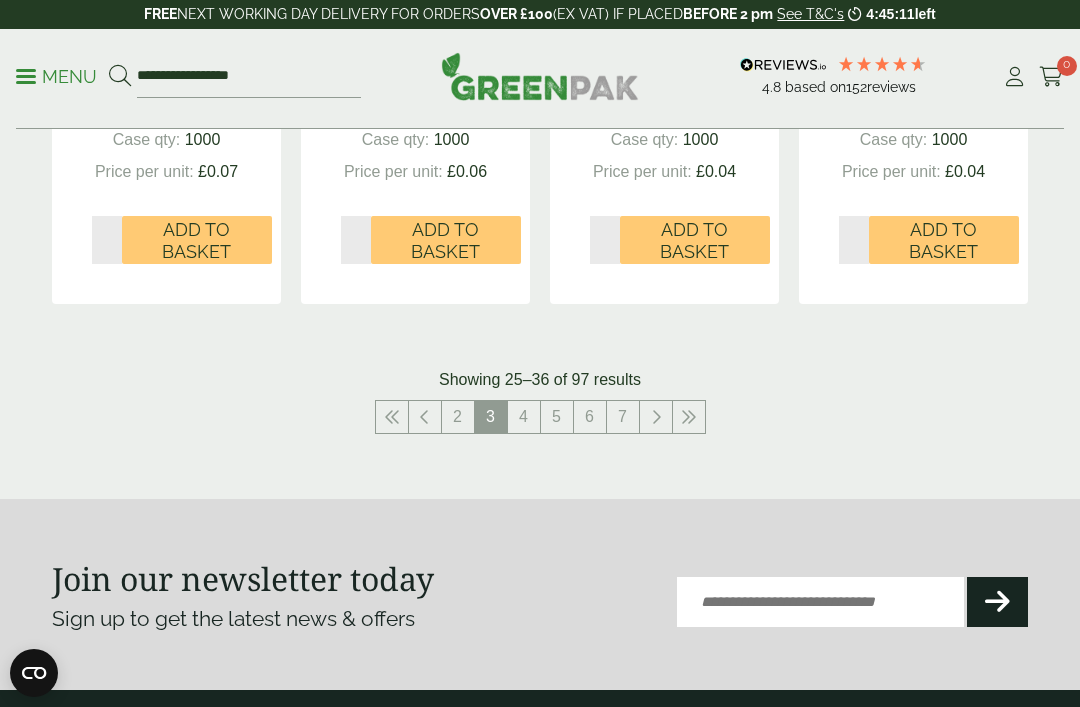 click on "4" at bounding box center [524, 417] 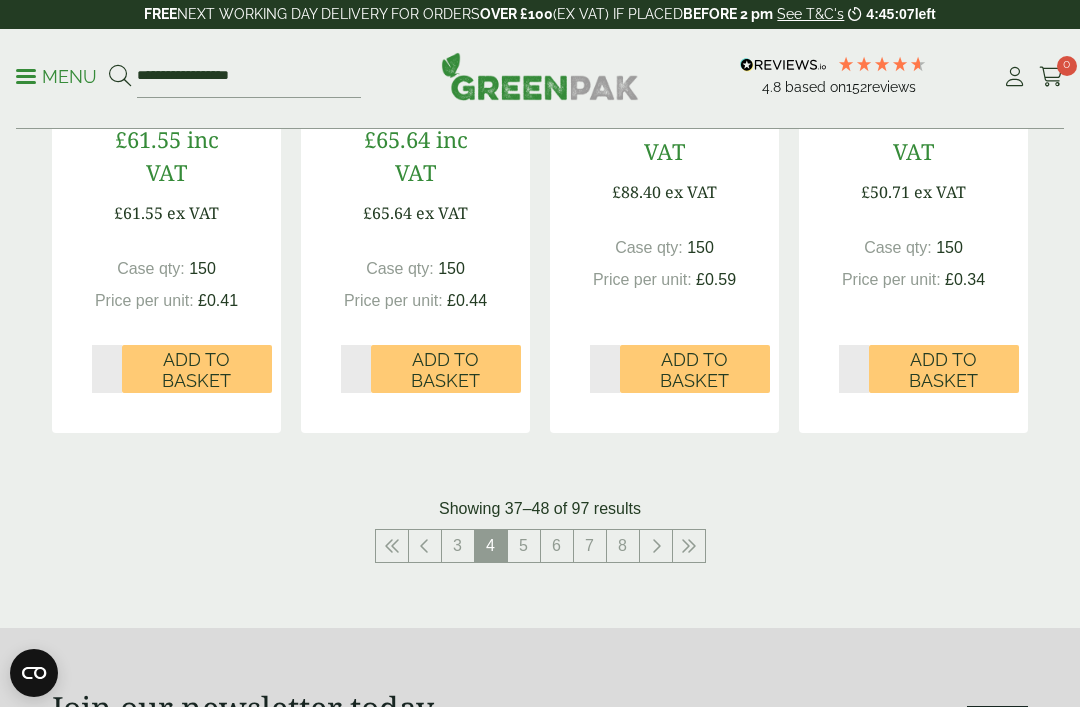 click on "5" at bounding box center (524, 546) 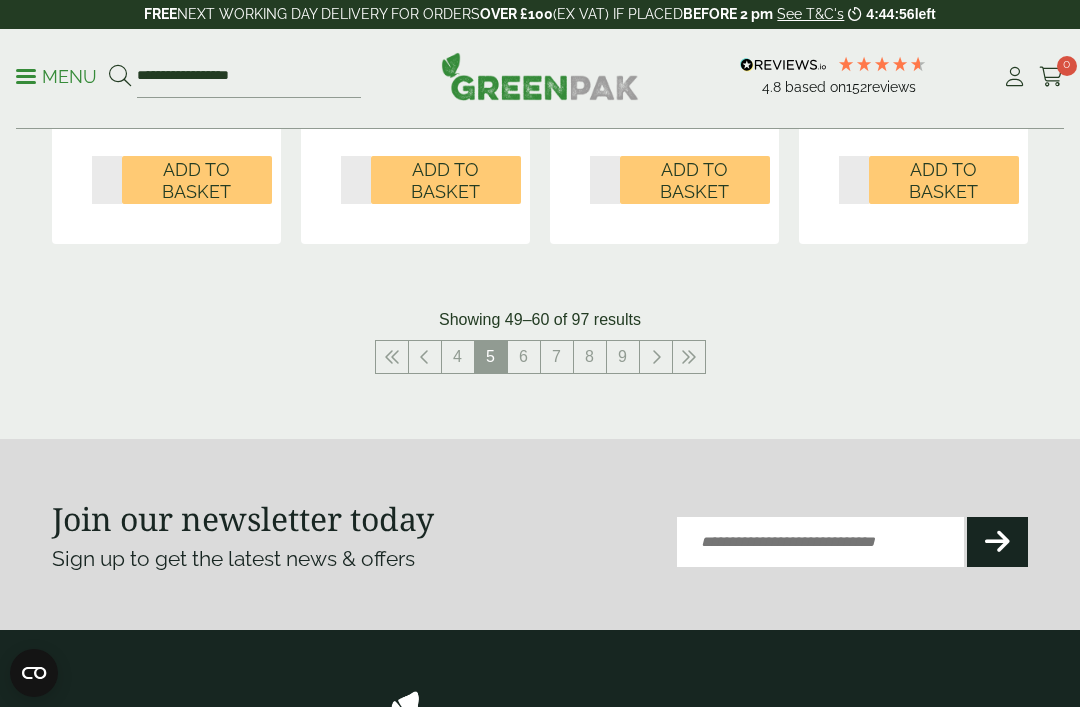 scroll, scrollTop: 2365, scrollLeft: 0, axis: vertical 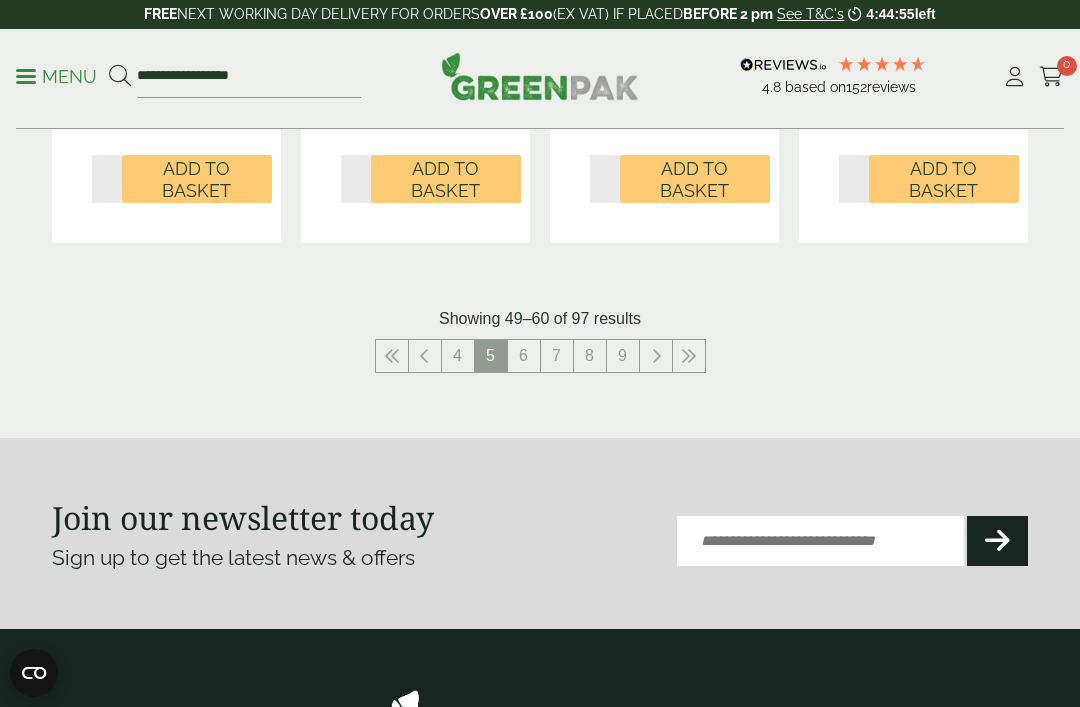 click at bounding box center (425, 356) 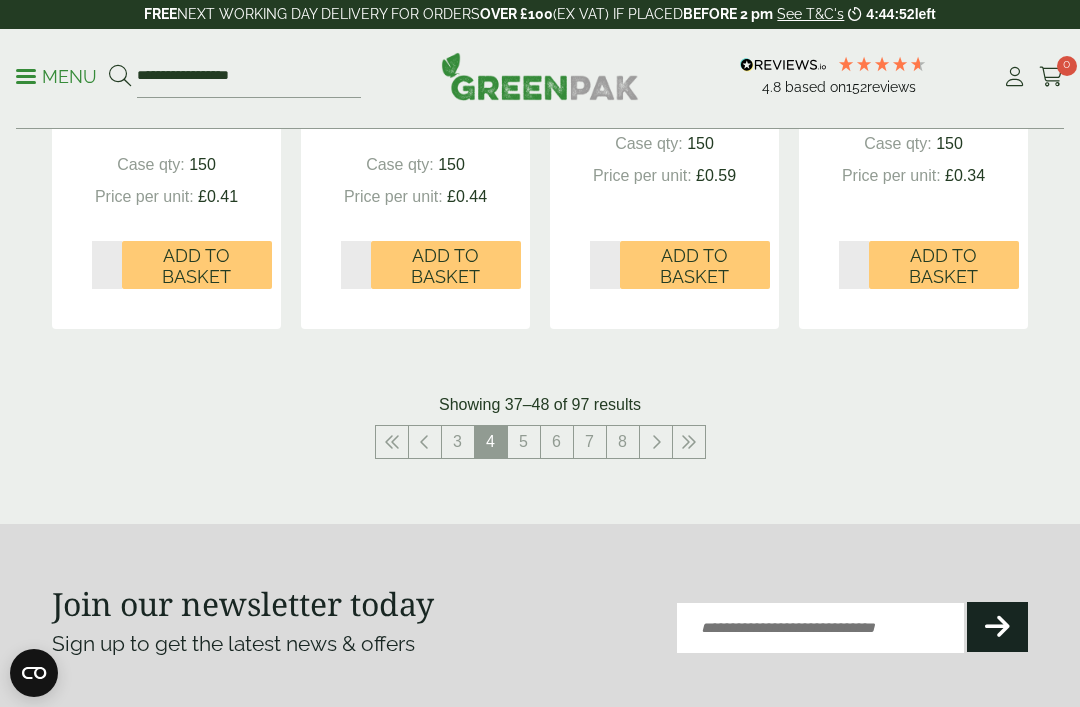click at bounding box center [392, 442] 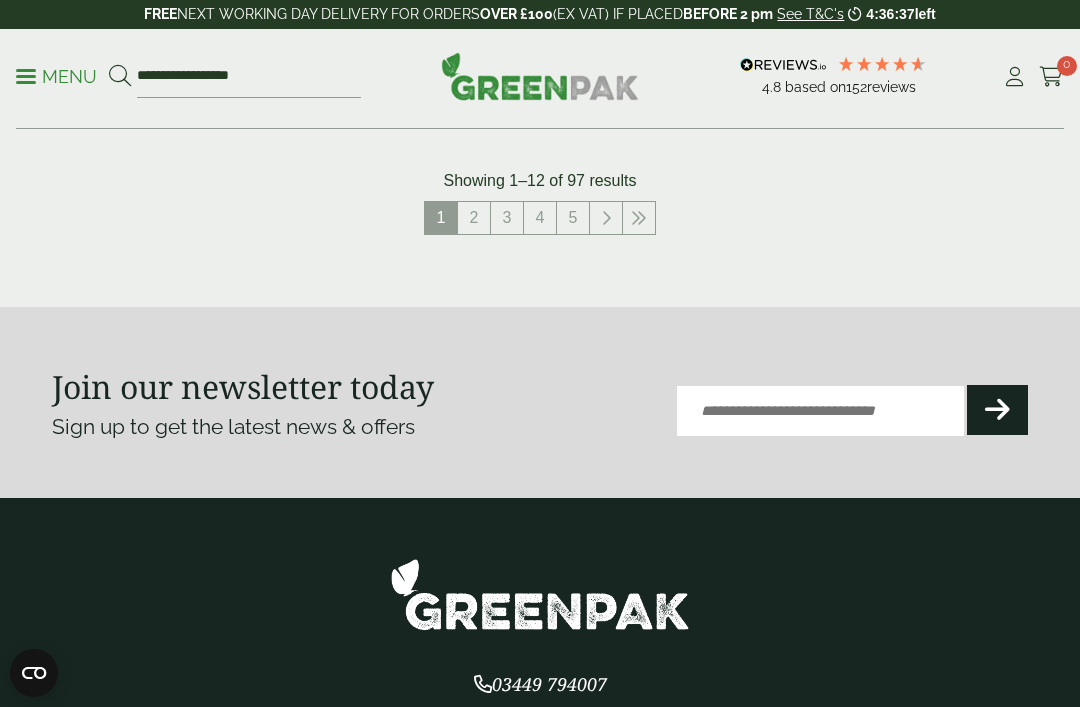 scroll, scrollTop: 2437, scrollLeft: 0, axis: vertical 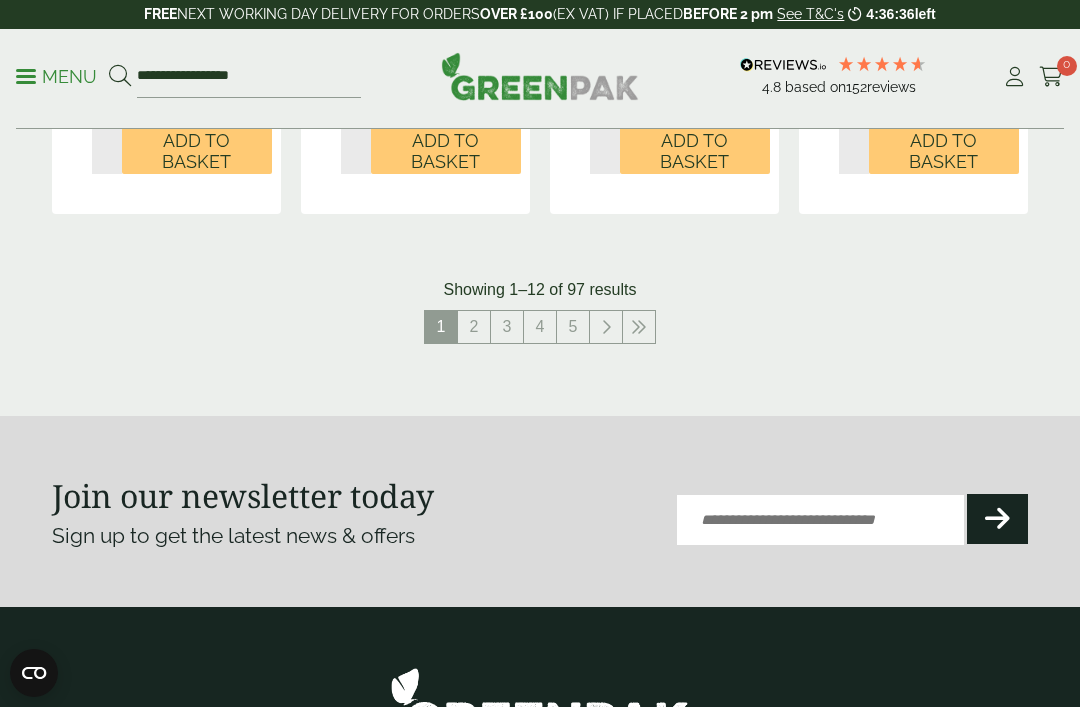 click on "2" at bounding box center [474, 327] 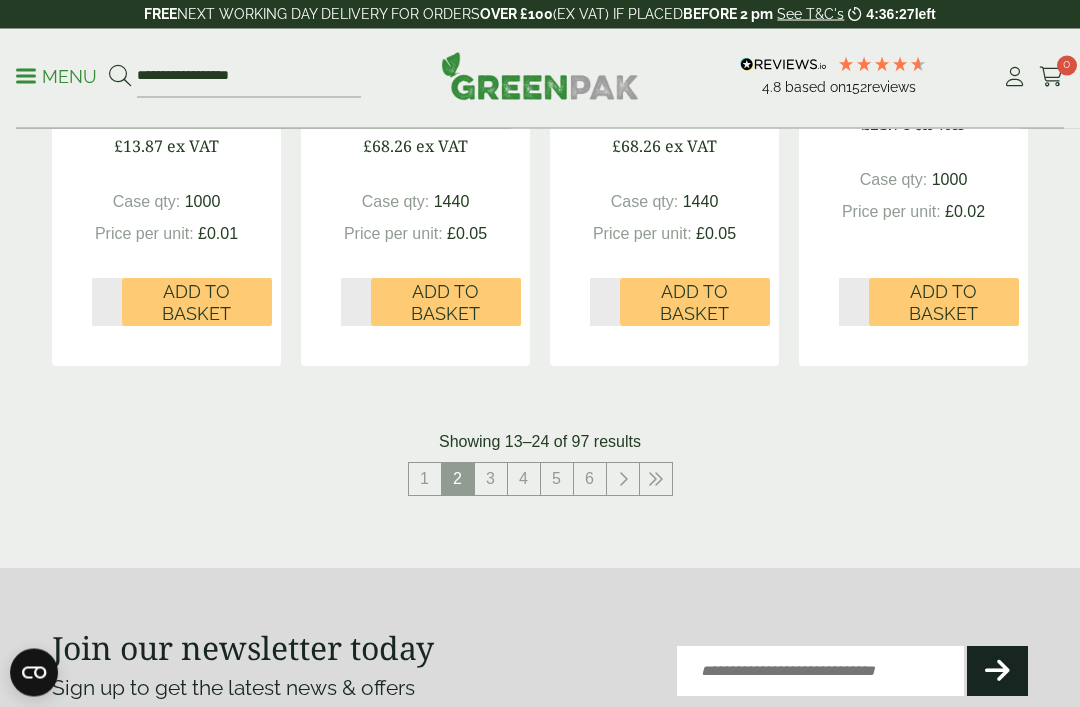 scroll, scrollTop: 2266, scrollLeft: 0, axis: vertical 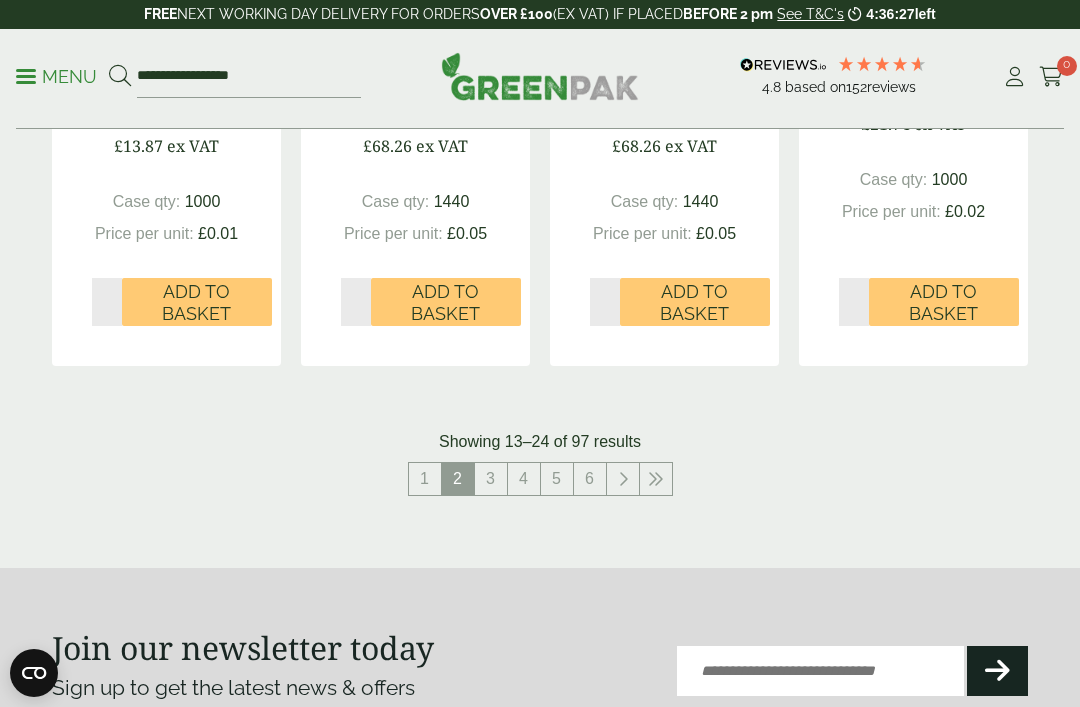 click on "3" at bounding box center [491, 479] 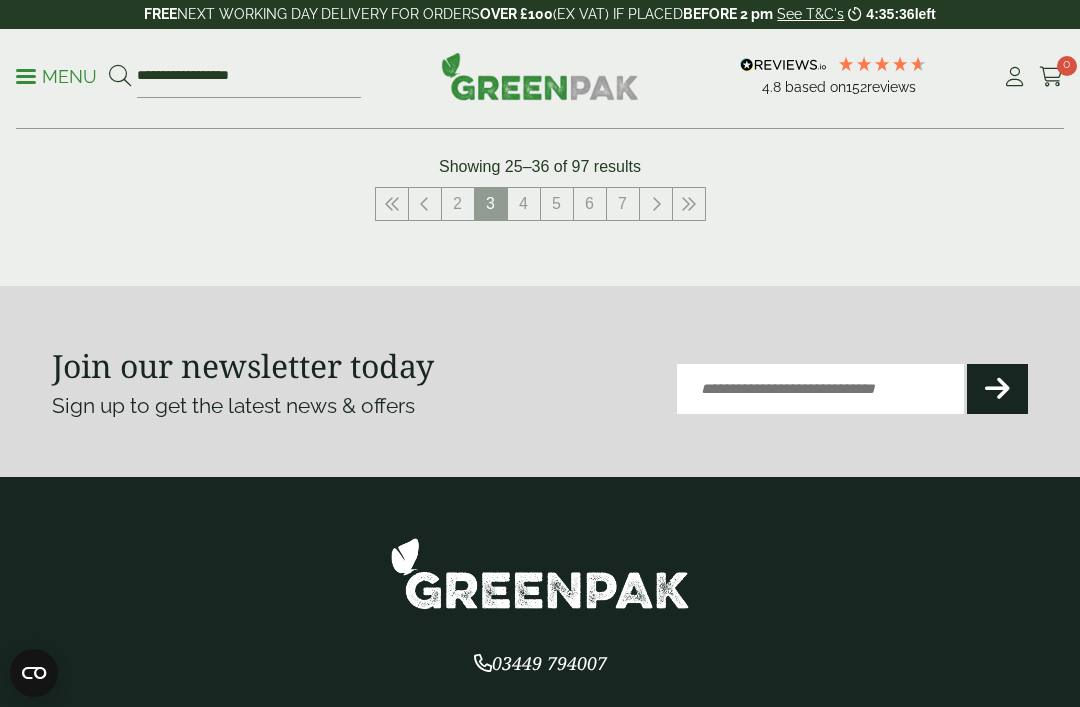 scroll, scrollTop: 2391, scrollLeft: 0, axis: vertical 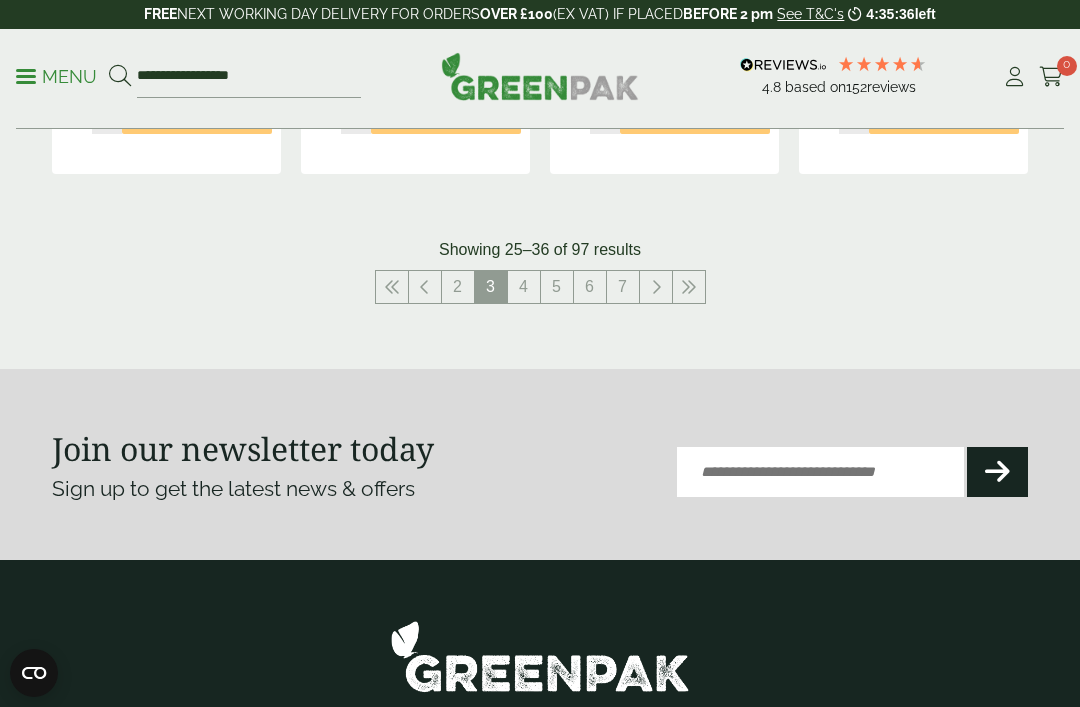 click on "4" at bounding box center (524, 287) 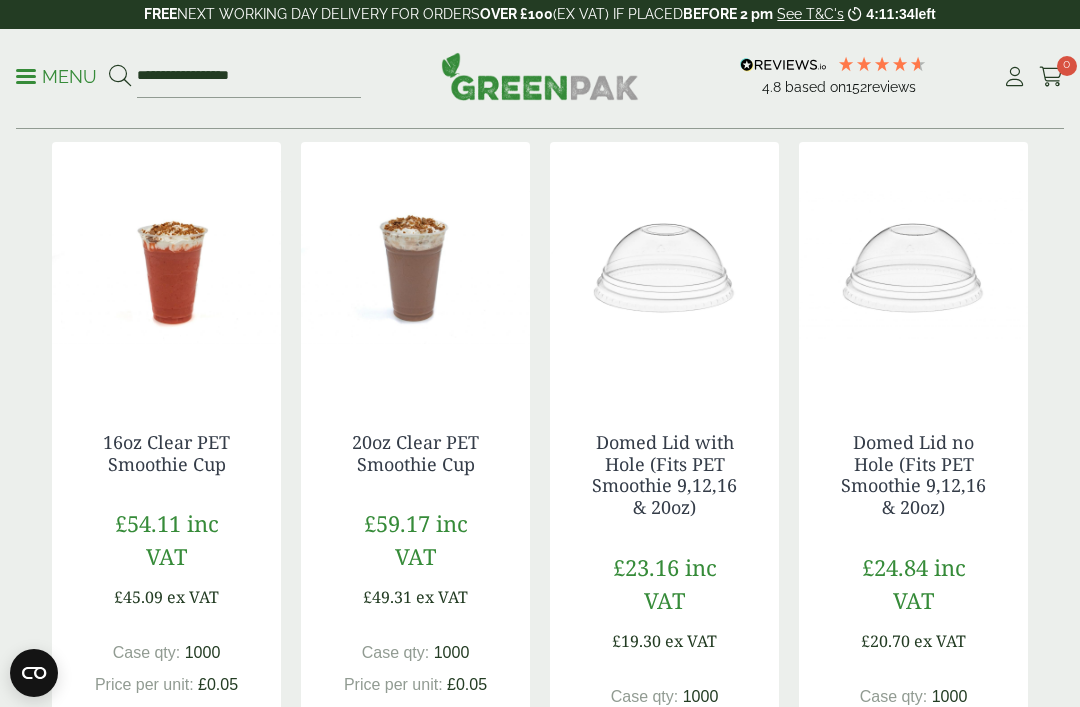 scroll, scrollTop: 595, scrollLeft: 0, axis: vertical 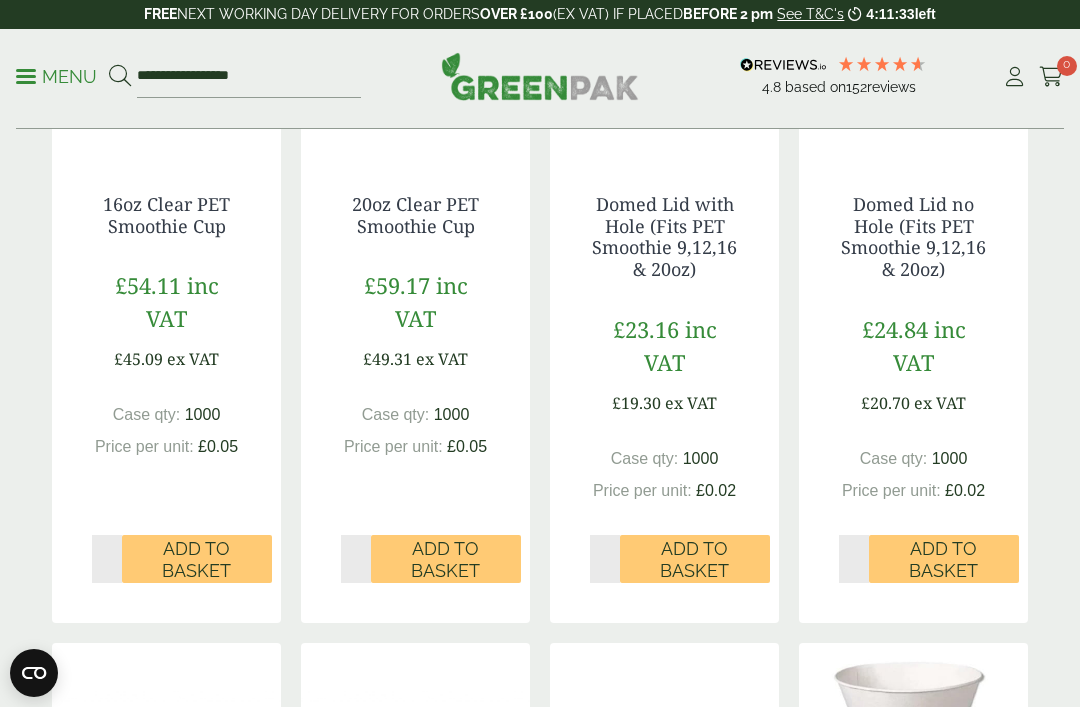 click on "Add to Basket" at bounding box center (197, 559) 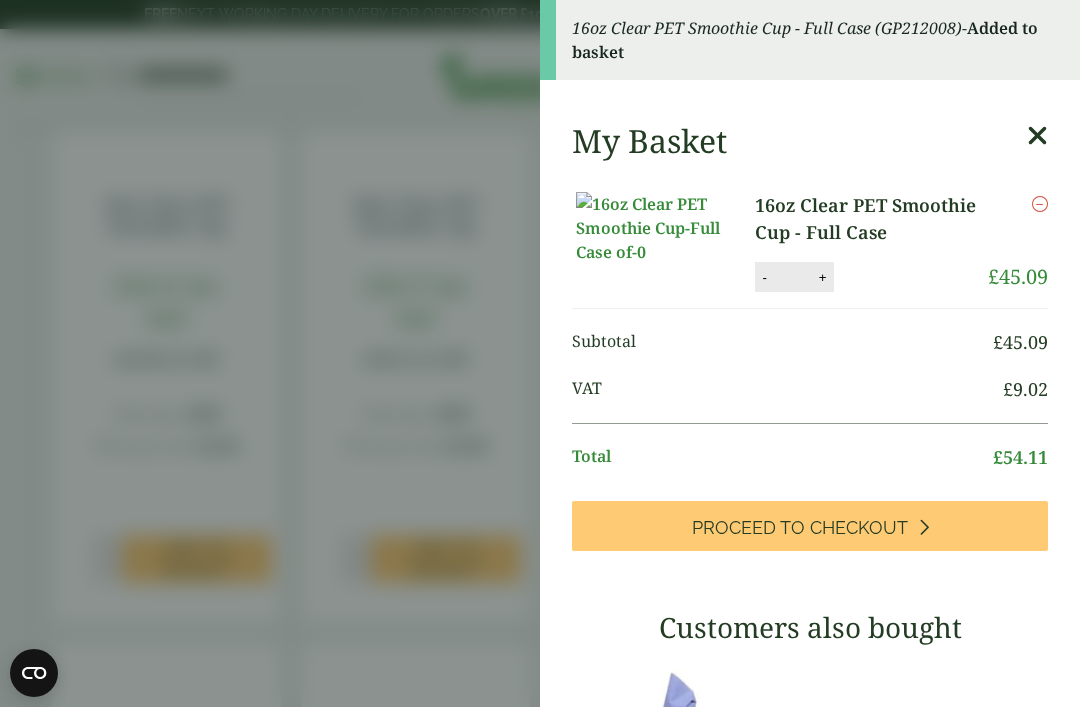 click at bounding box center [1037, 136] 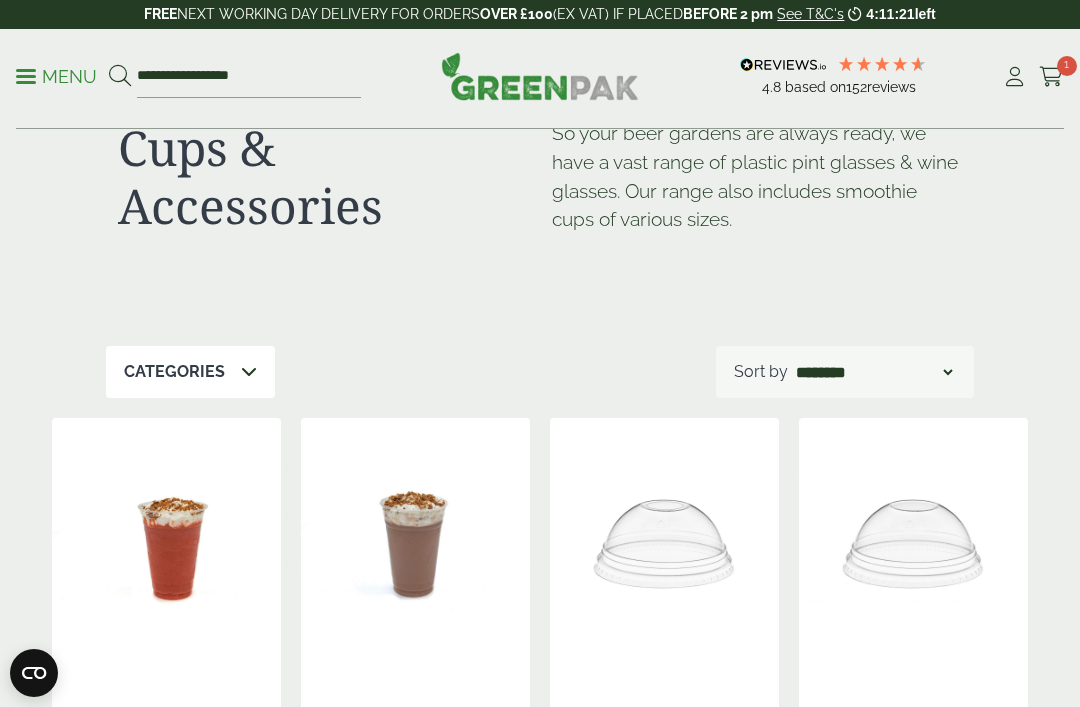 scroll, scrollTop: 0, scrollLeft: 0, axis: both 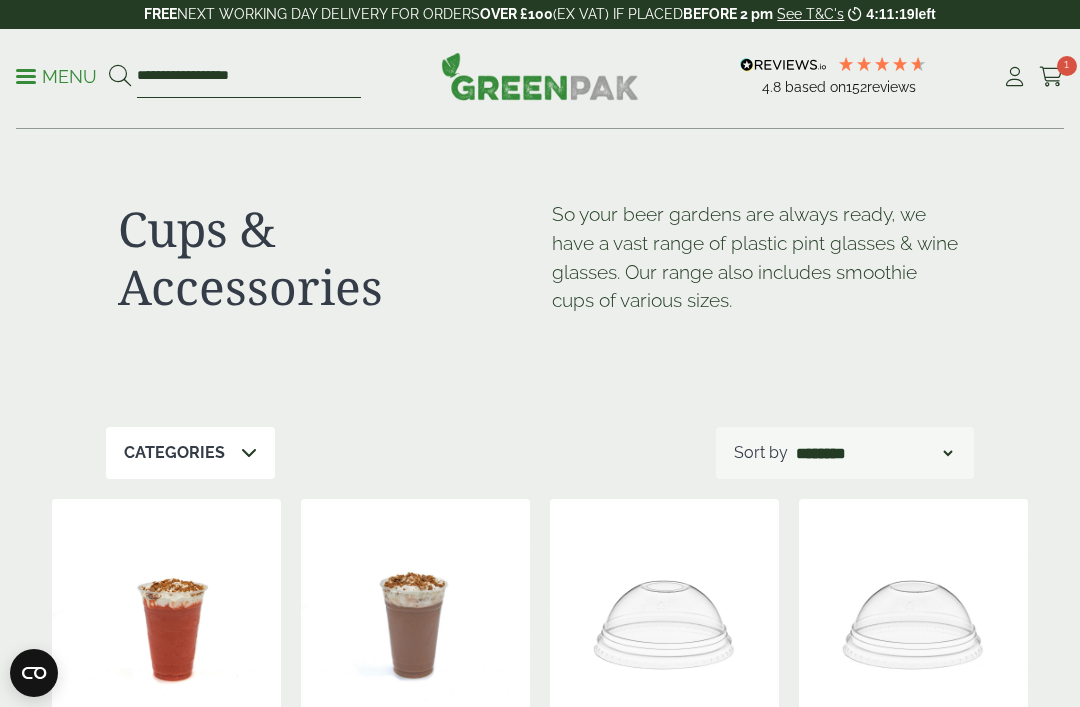 click on "**********" at bounding box center (249, 77) 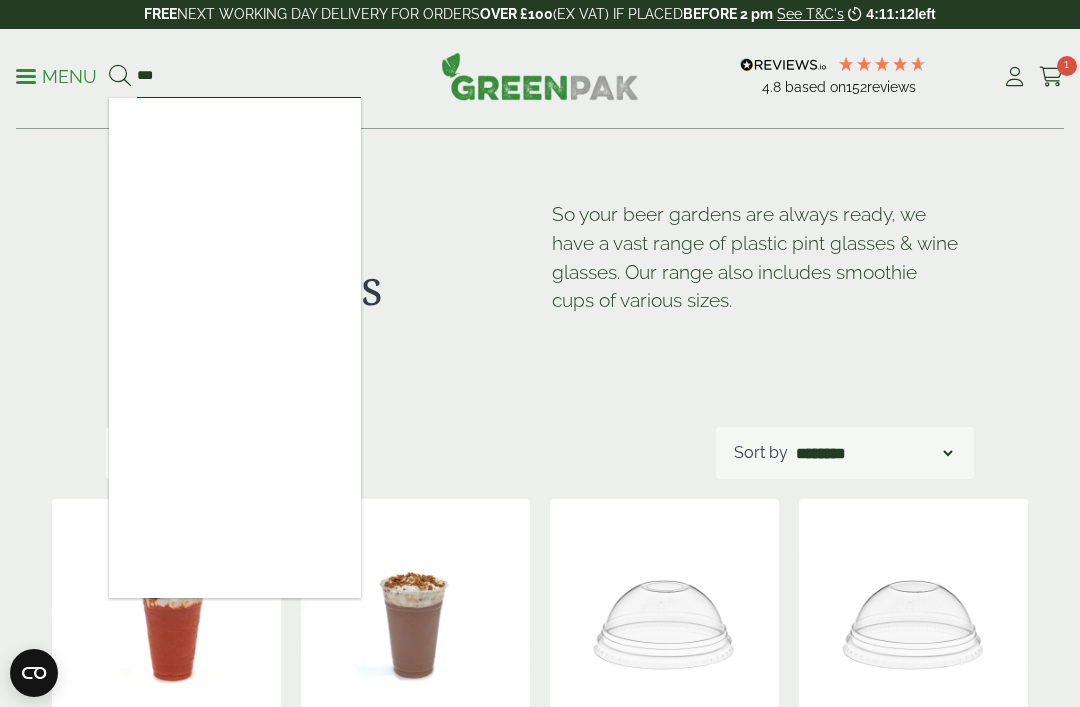 type on "**" 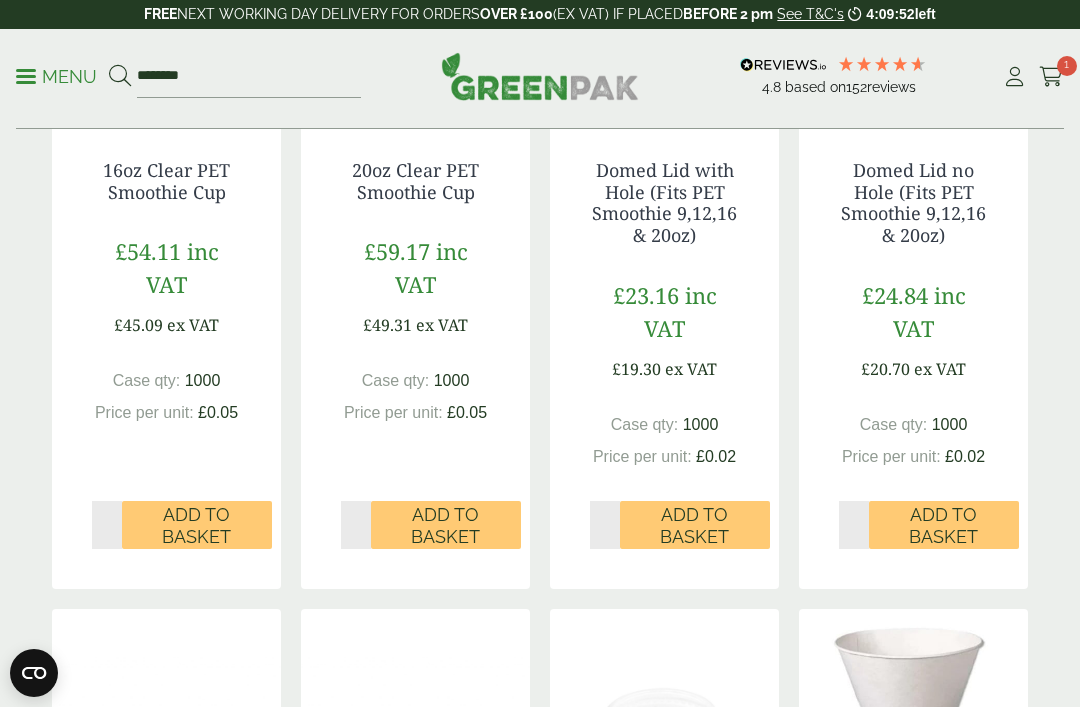 scroll, scrollTop: 631, scrollLeft: 0, axis: vertical 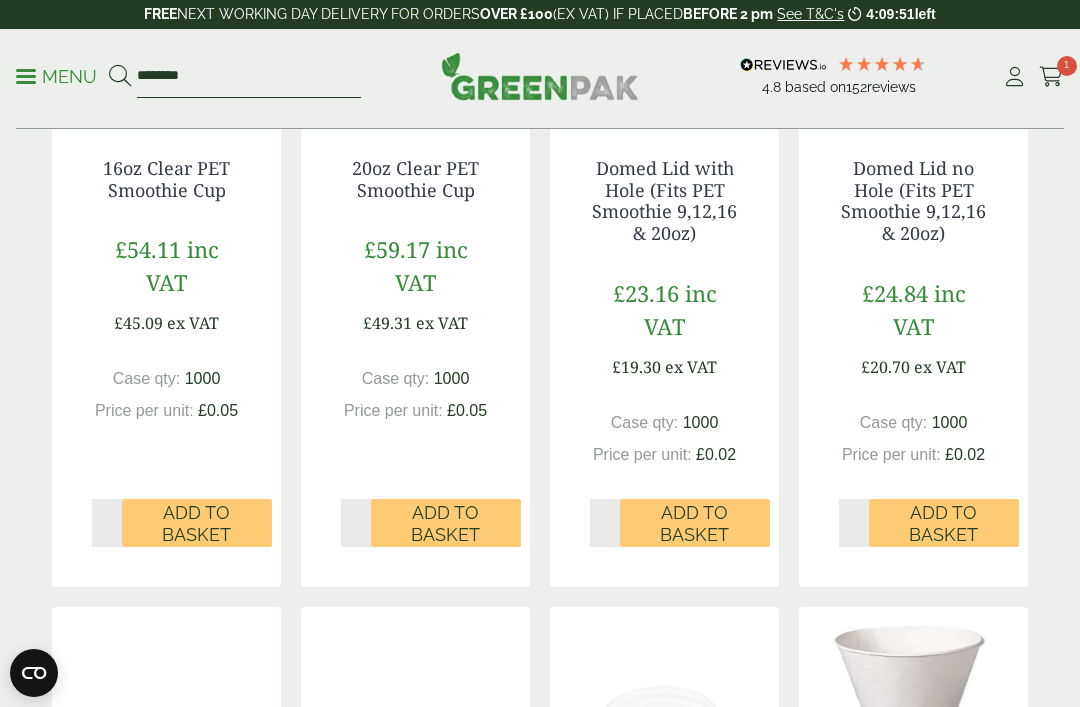 type on "********" 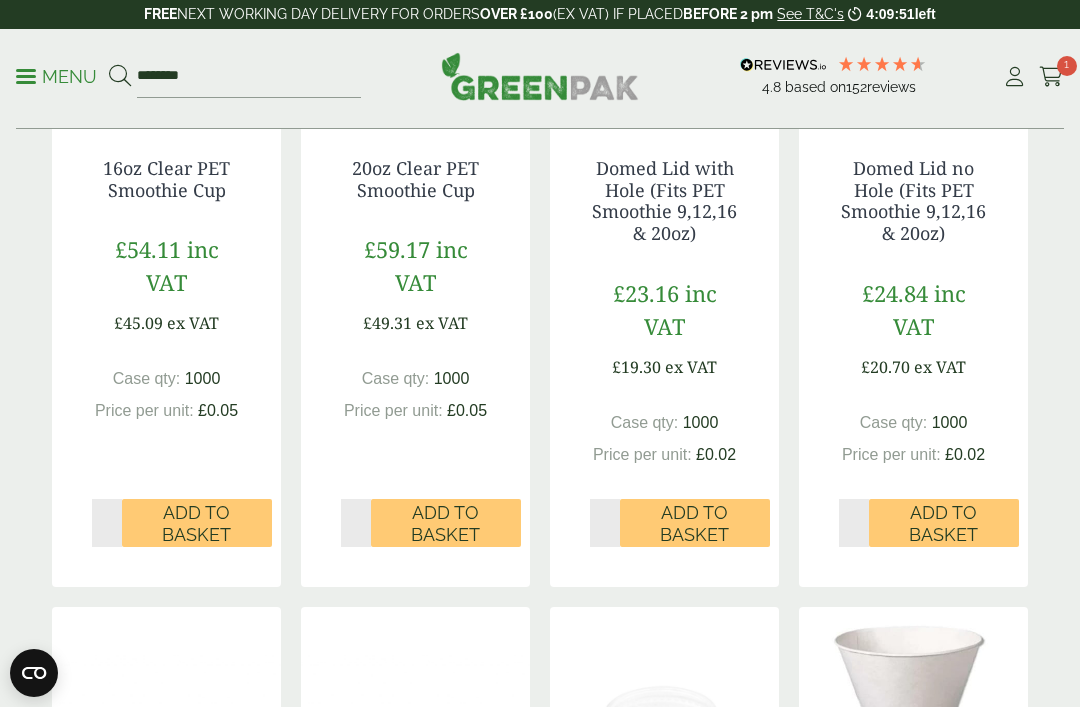 click on "Add to Basket" at bounding box center (197, 523) 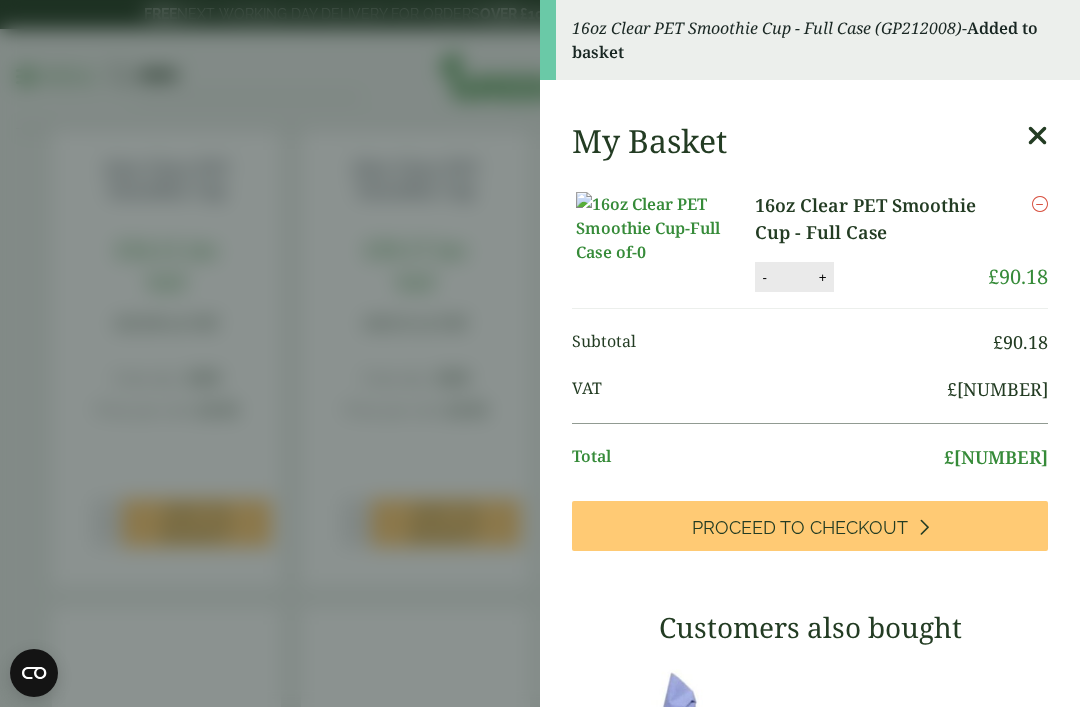 click on "-" at bounding box center [764, 277] 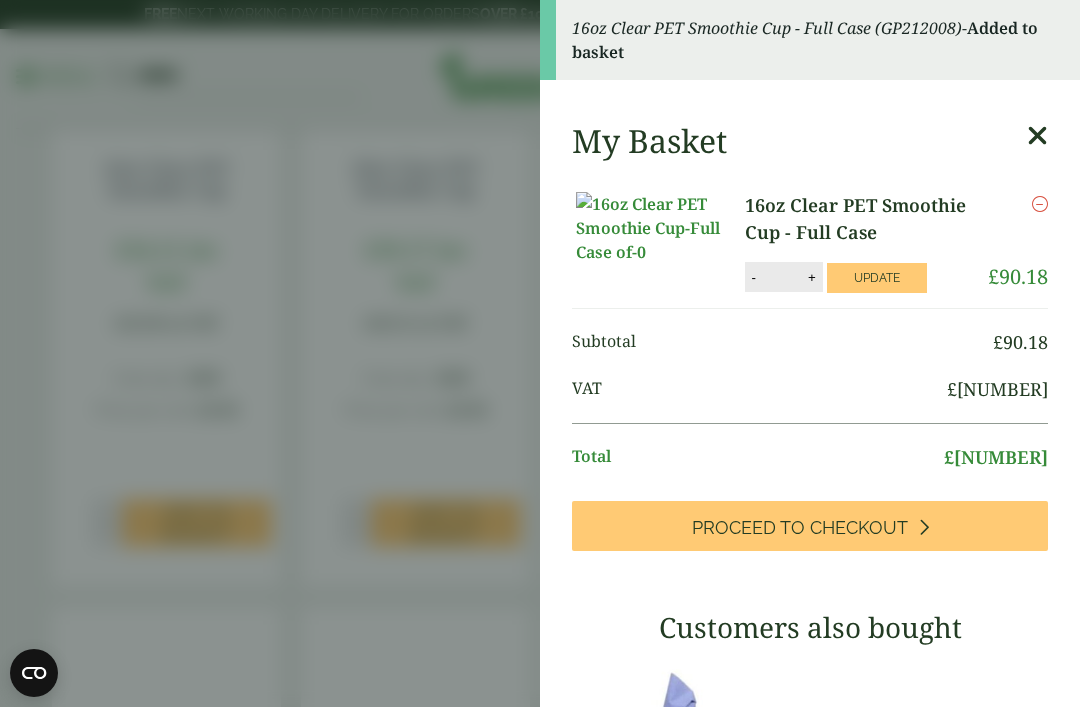 click at bounding box center [1037, 136] 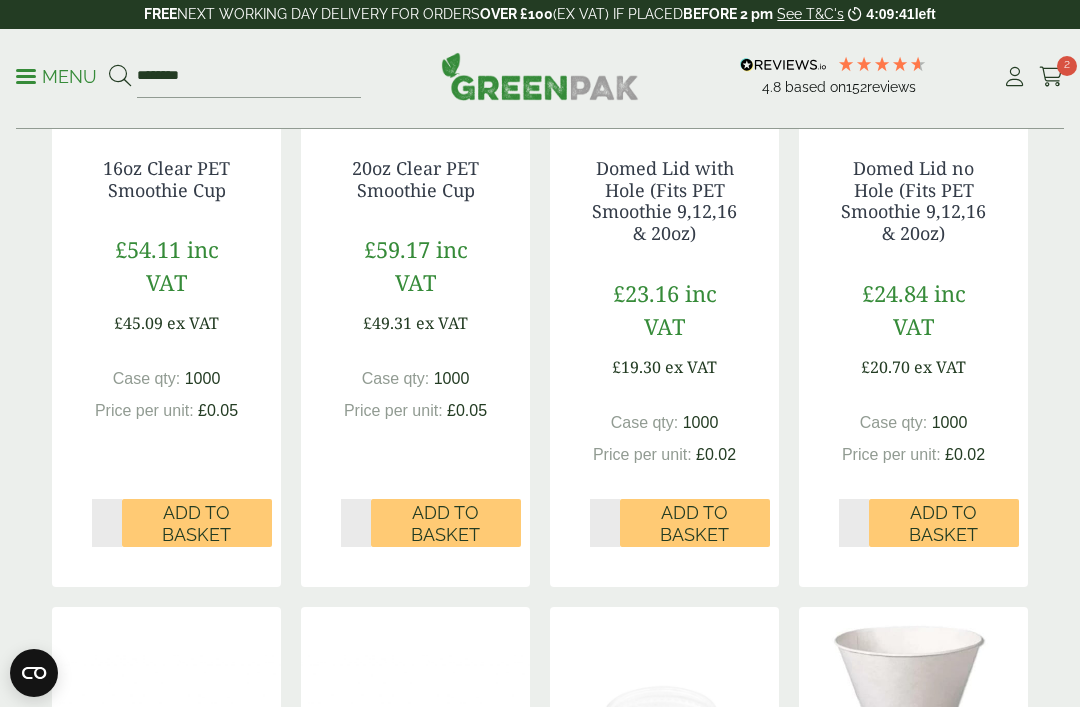 click on "Add to Basket" at bounding box center (197, 523) 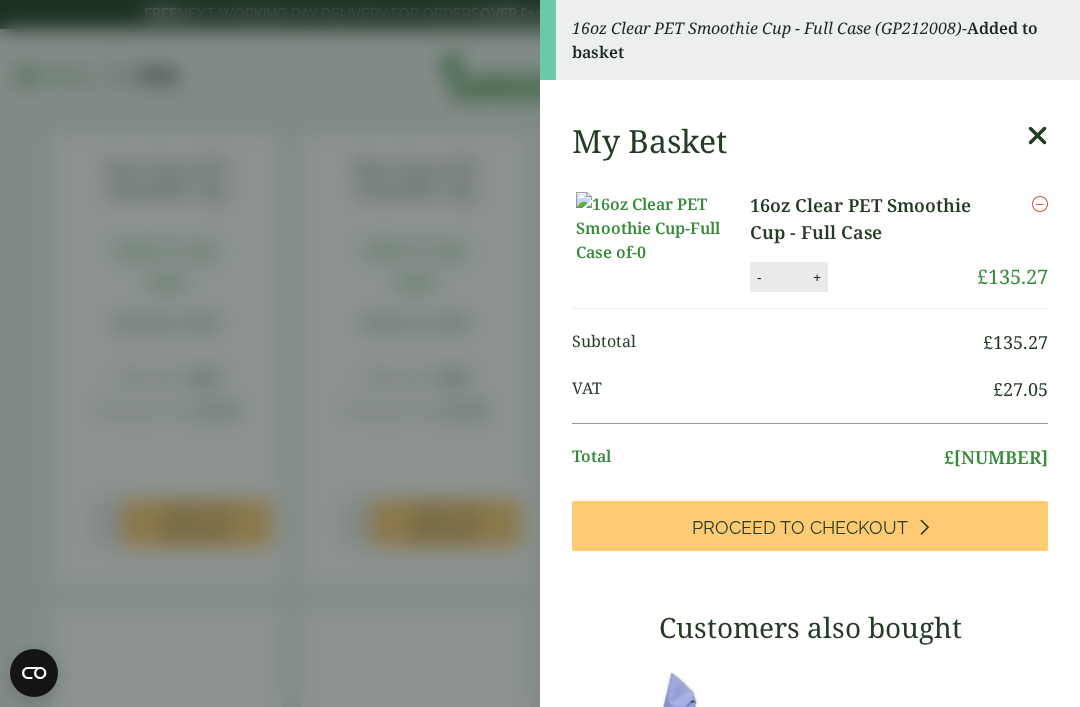 click on "-" at bounding box center [759, 277] 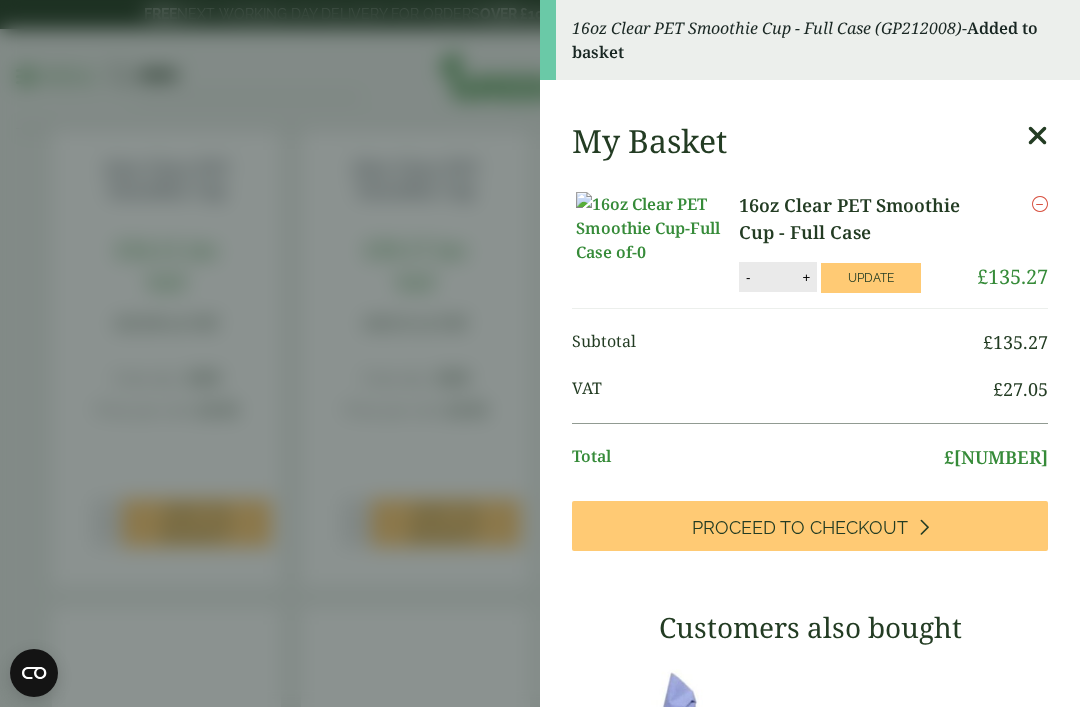 click on "-" at bounding box center [748, 277] 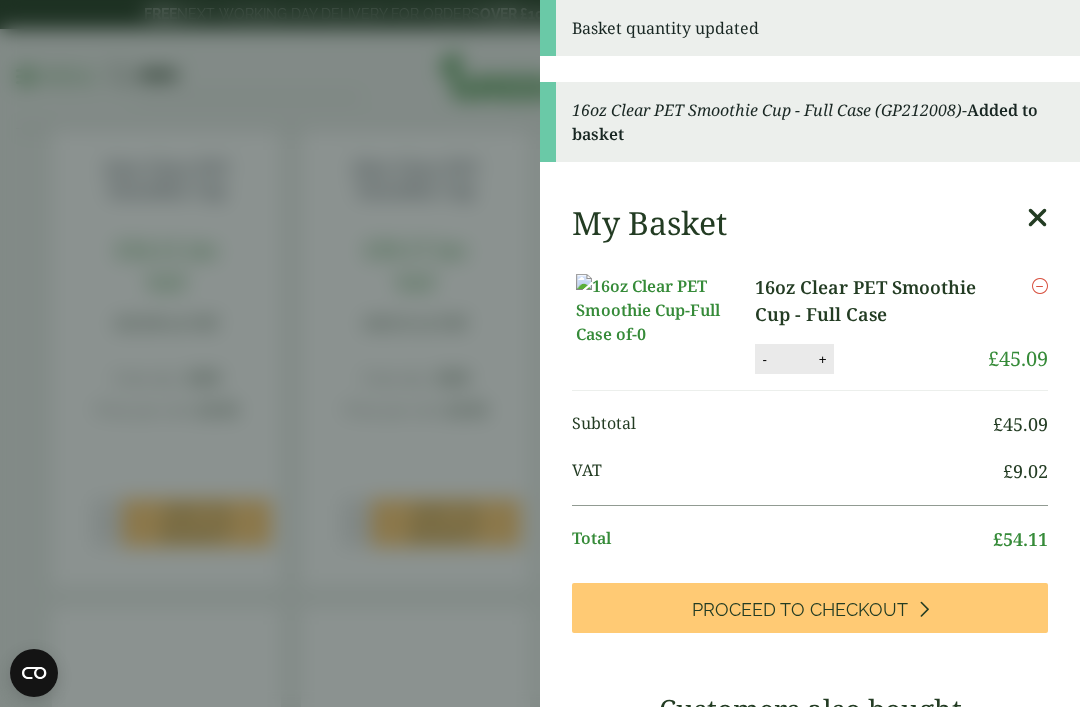 click on "My Basket
16oz Clear PET Smoothie Cup - Full Case
16oz Clear PET Smoothie Cup - Full Case quantity
- * +
Update
Remove
£ 45.09
£" at bounding box center [810, 793] 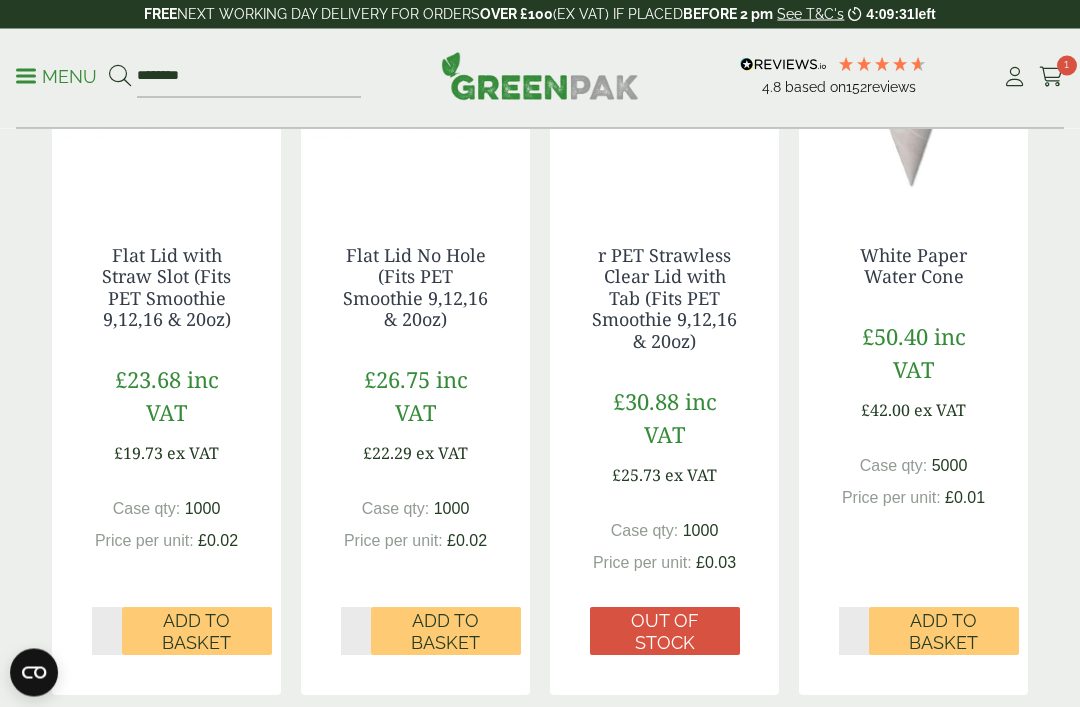 scroll, scrollTop: 1283, scrollLeft: 0, axis: vertical 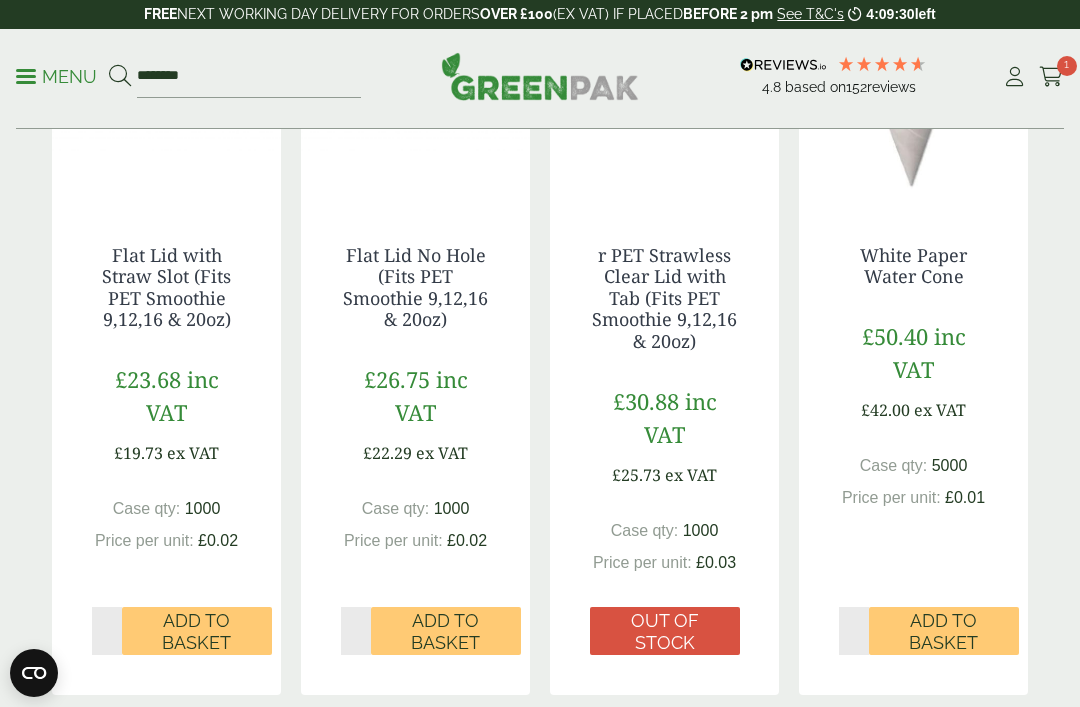 click on "Add to Basket" at bounding box center [197, 631] 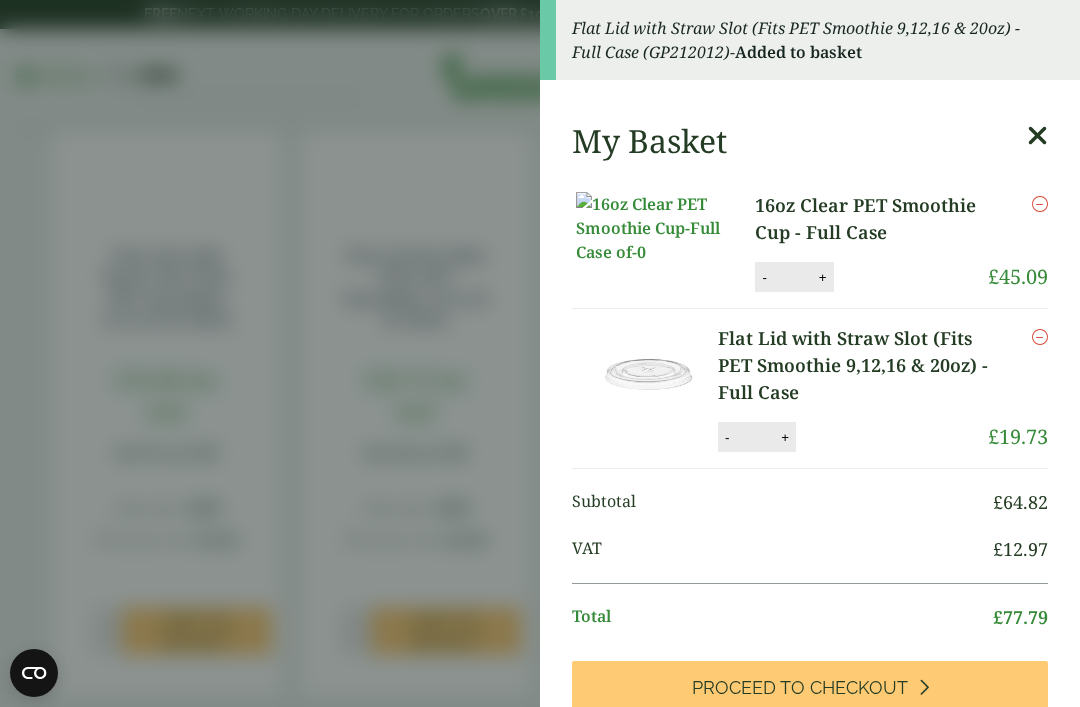 click at bounding box center (1037, 136) 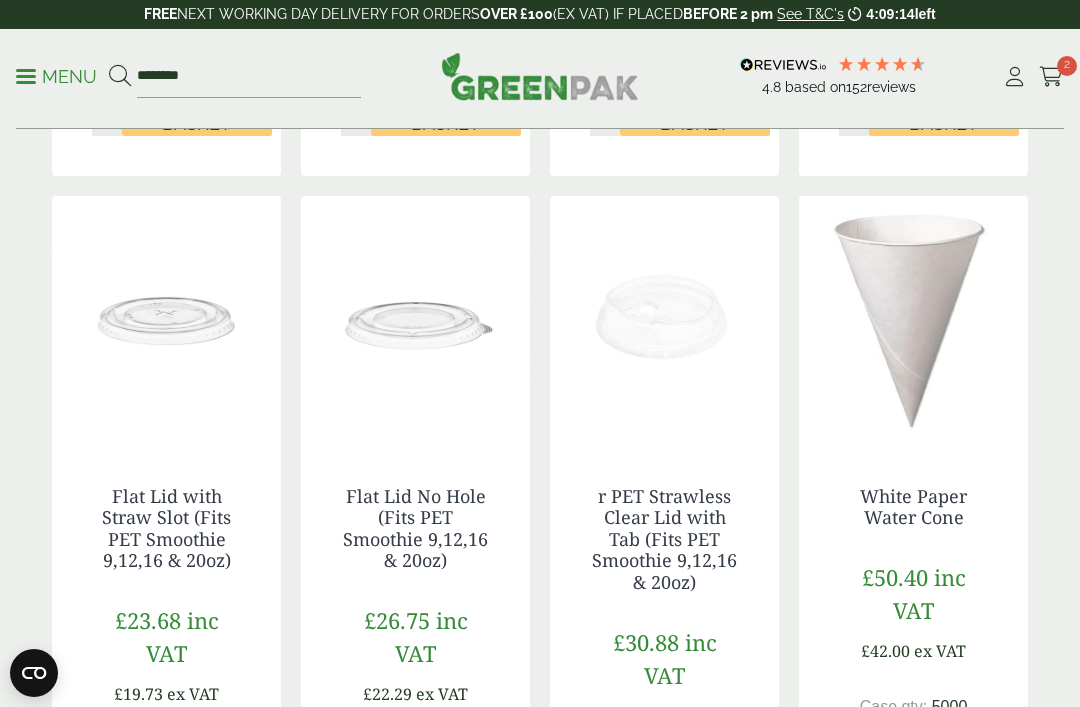 scroll, scrollTop: 1012, scrollLeft: 0, axis: vertical 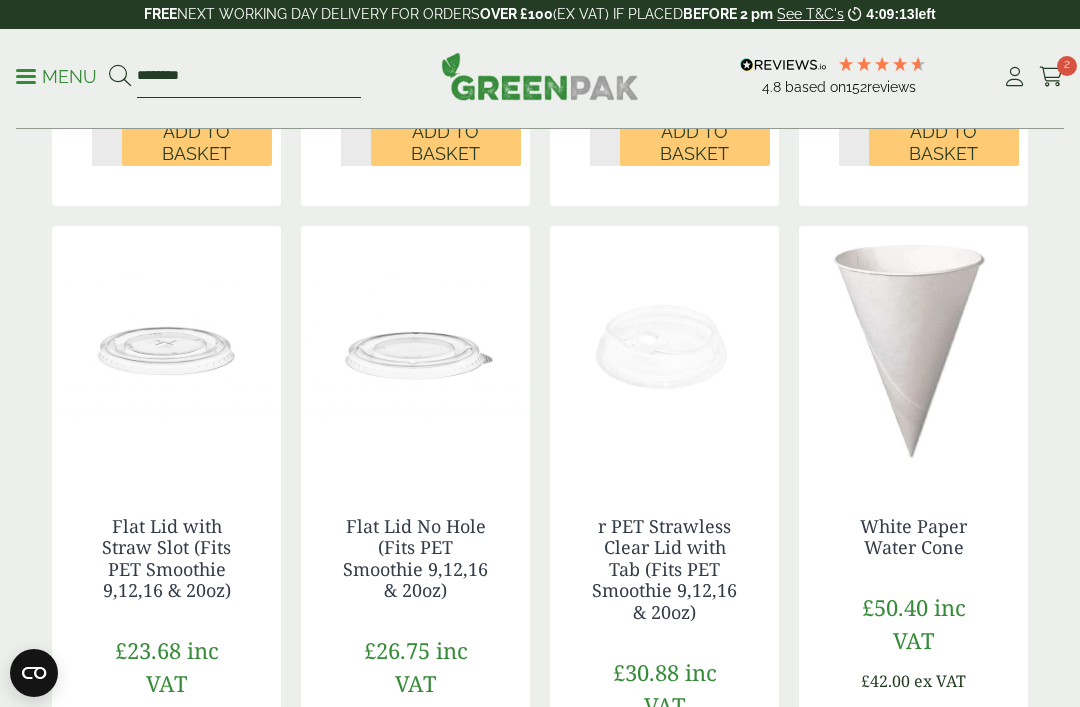 click on "********" at bounding box center [249, 77] 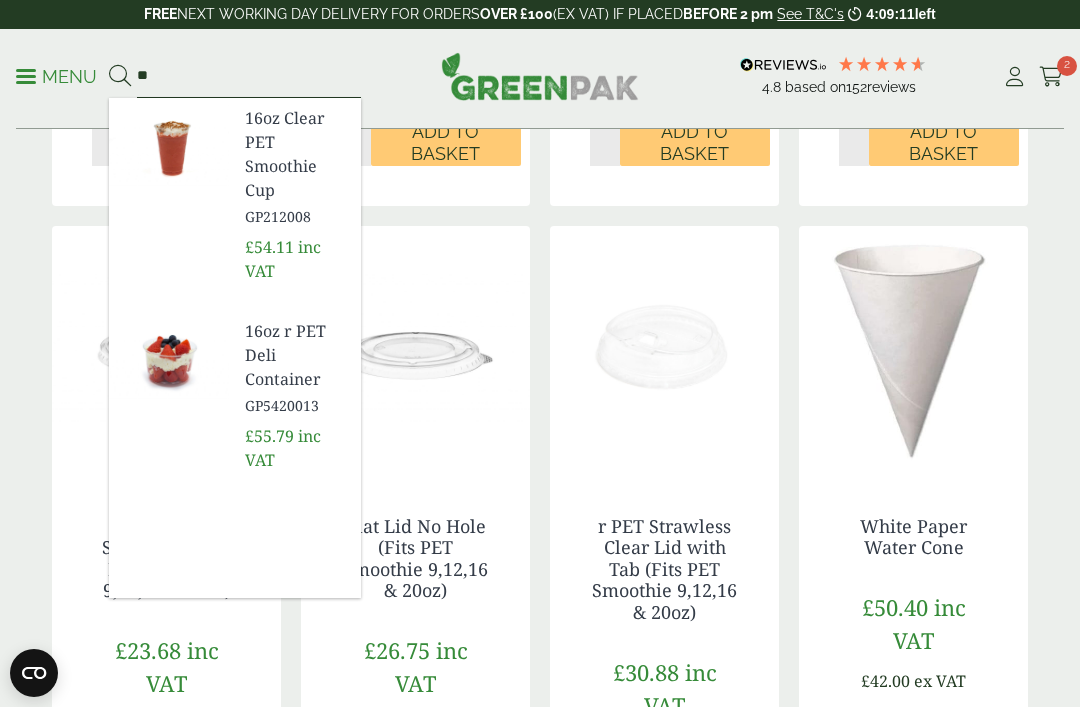 type on "*" 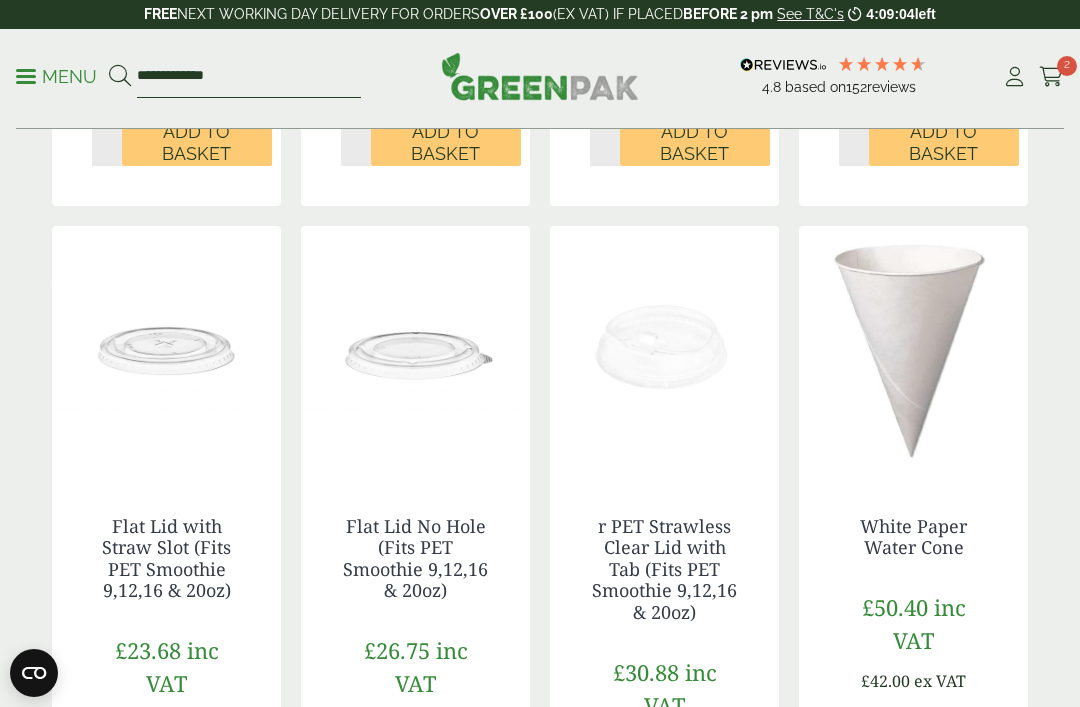click on "**********" at bounding box center (249, 77) 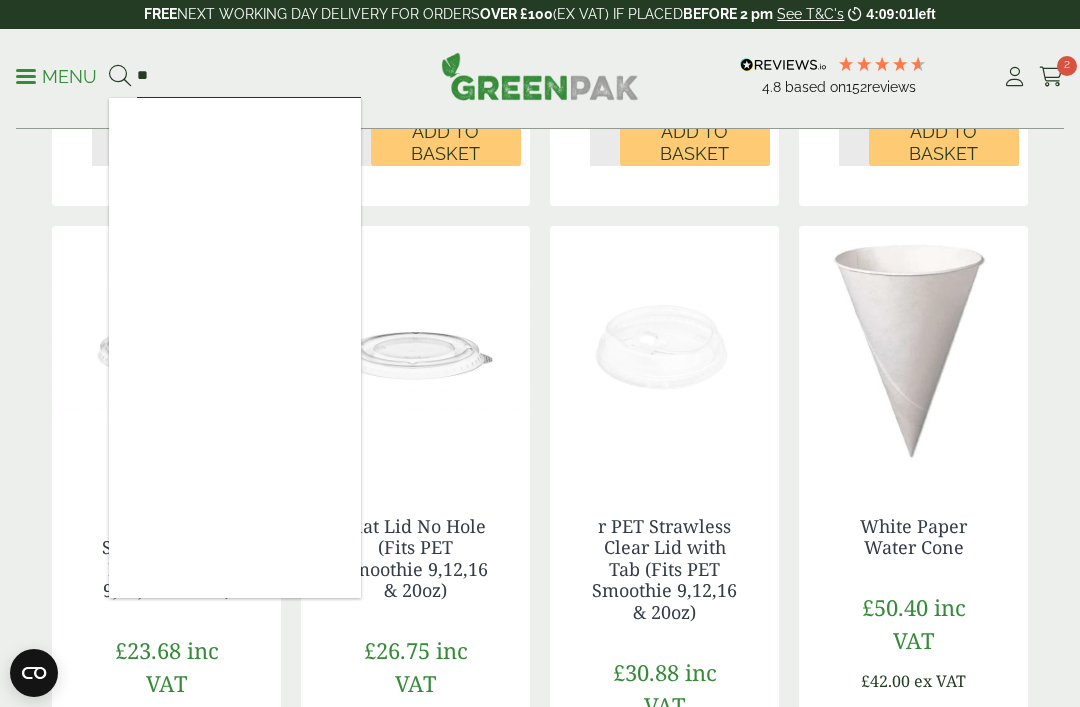 type on "*" 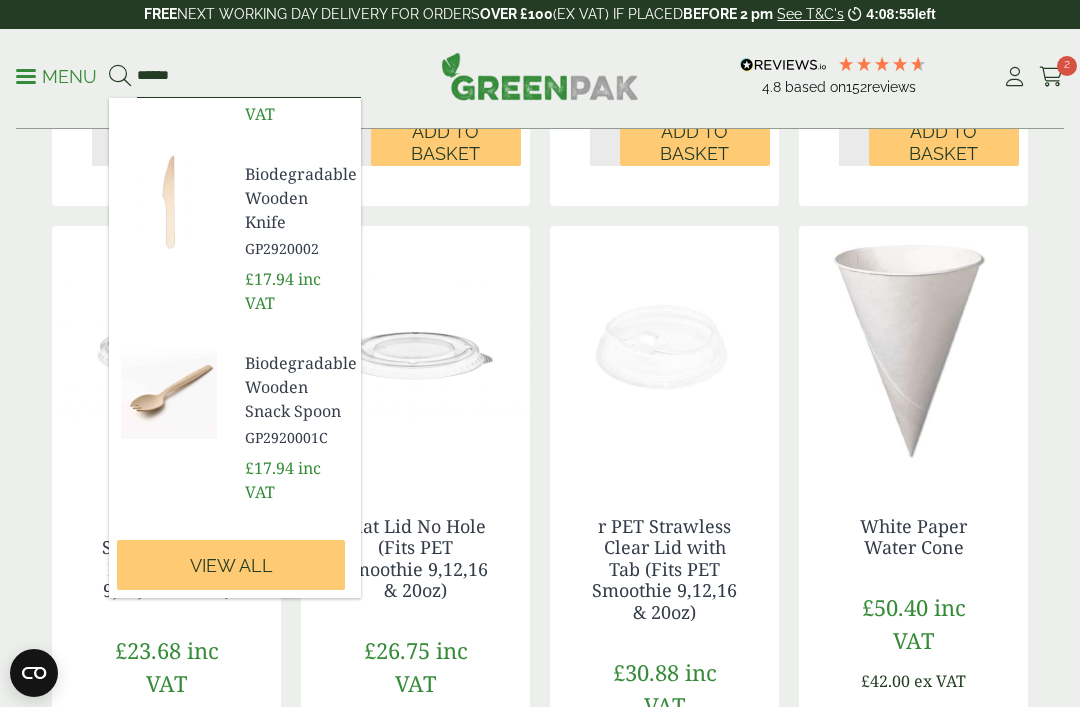 scroll, scrollTop: 1030, scrollLeft: 0, axis: vertical 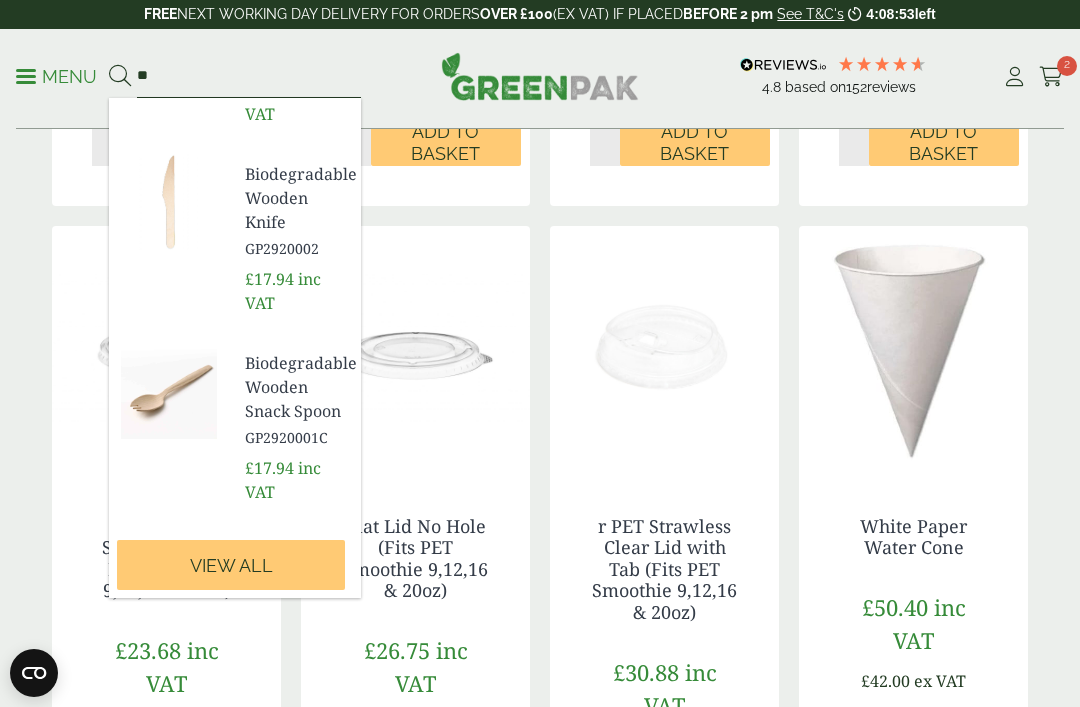 type on "*" 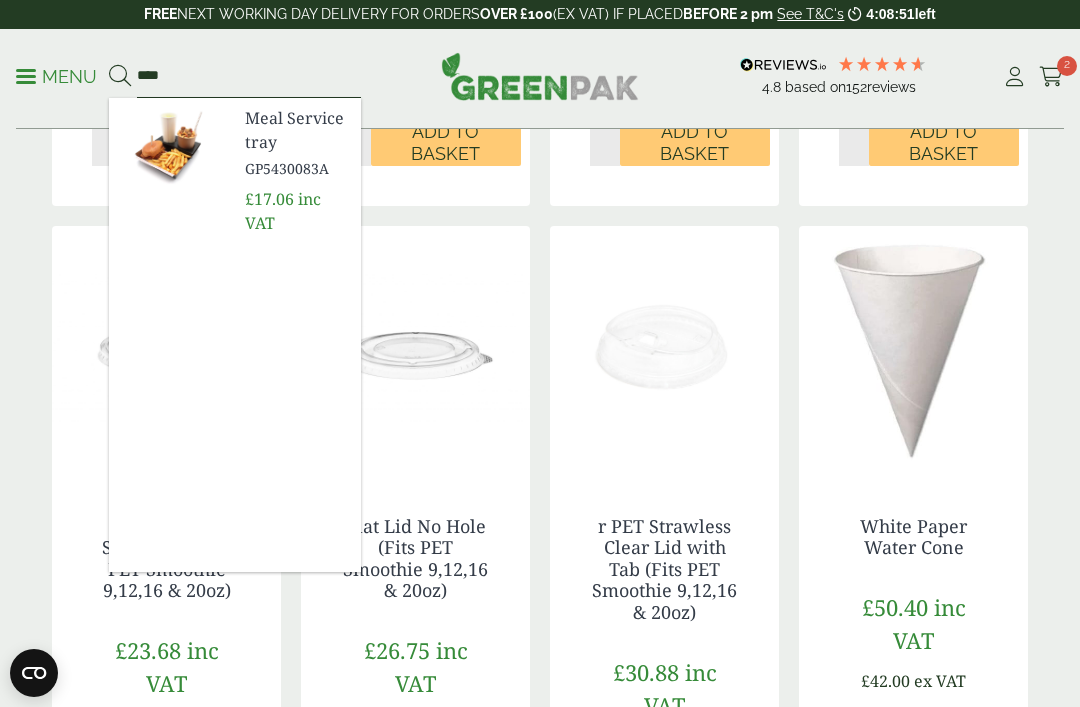 scroll, scrollTop: 0, scrollLeft: 0, axis: both 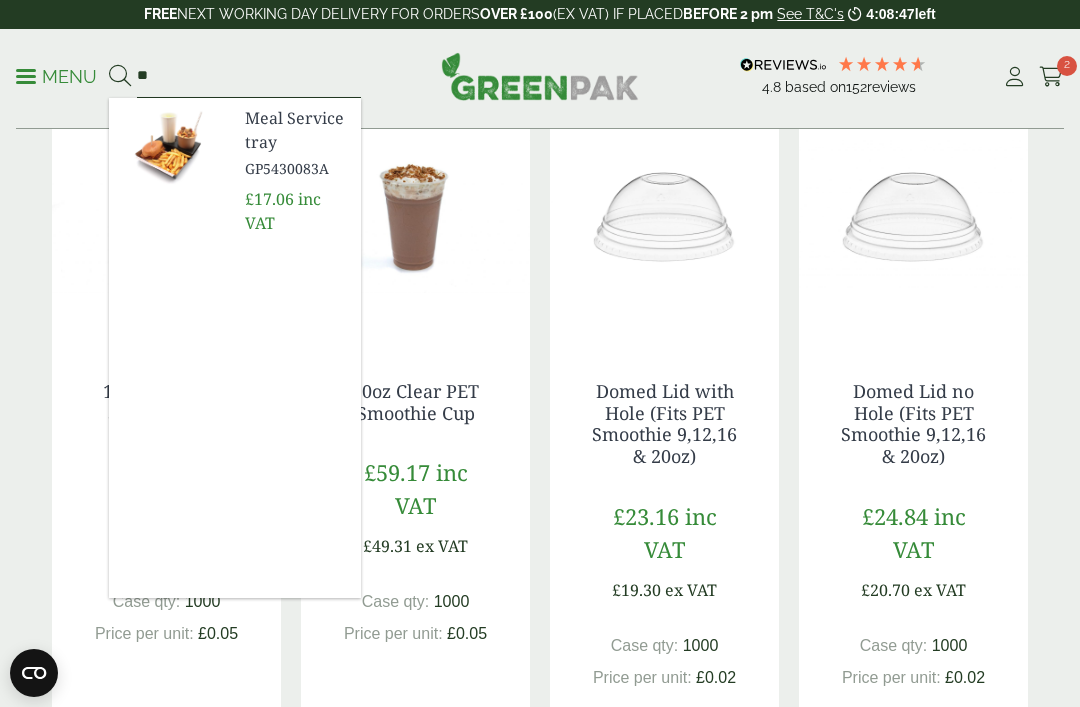 type on "*" 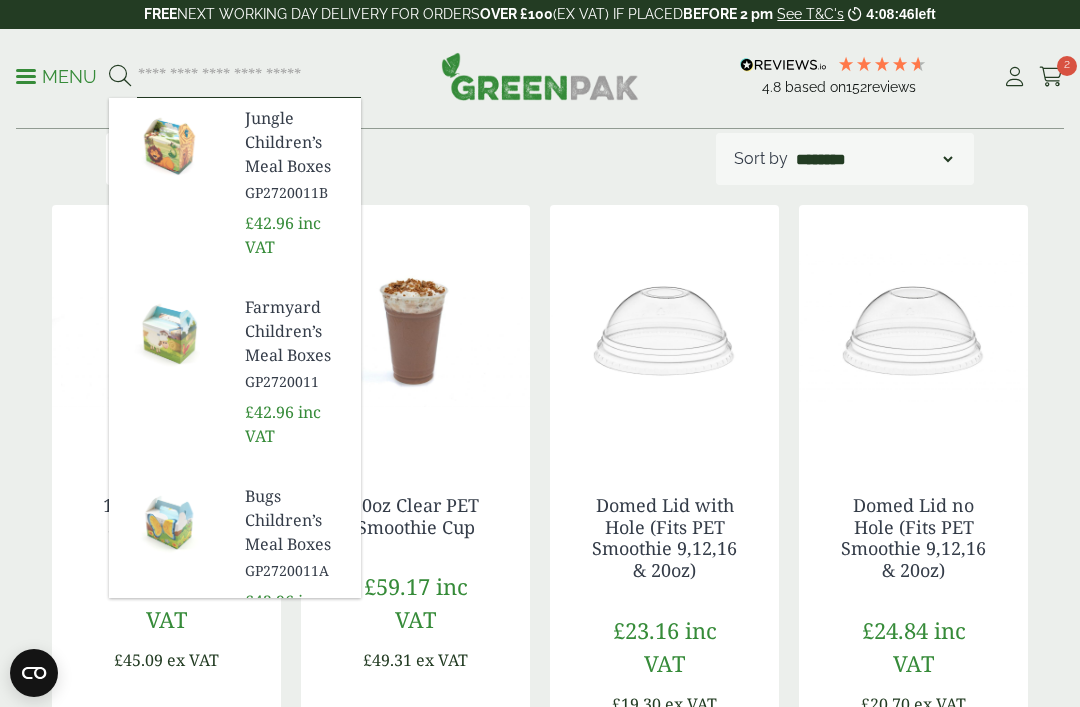 scroll, scrollTop: 276, scrollLeft: 0, axis: vertical 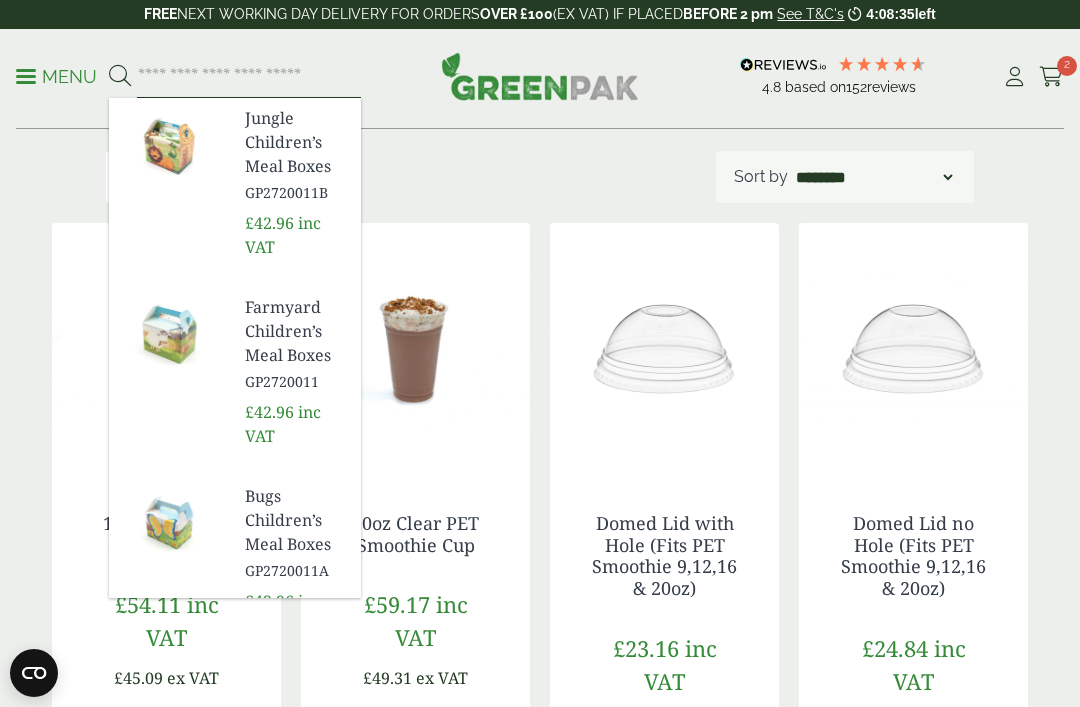type 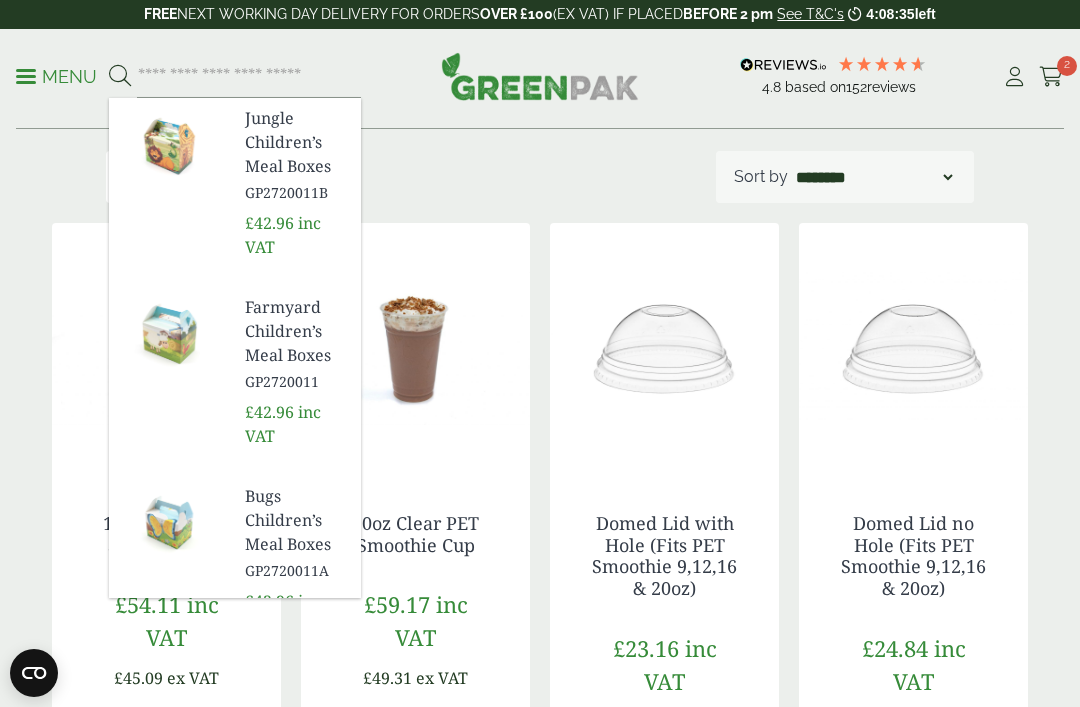 click at bounding box center (26, 76) 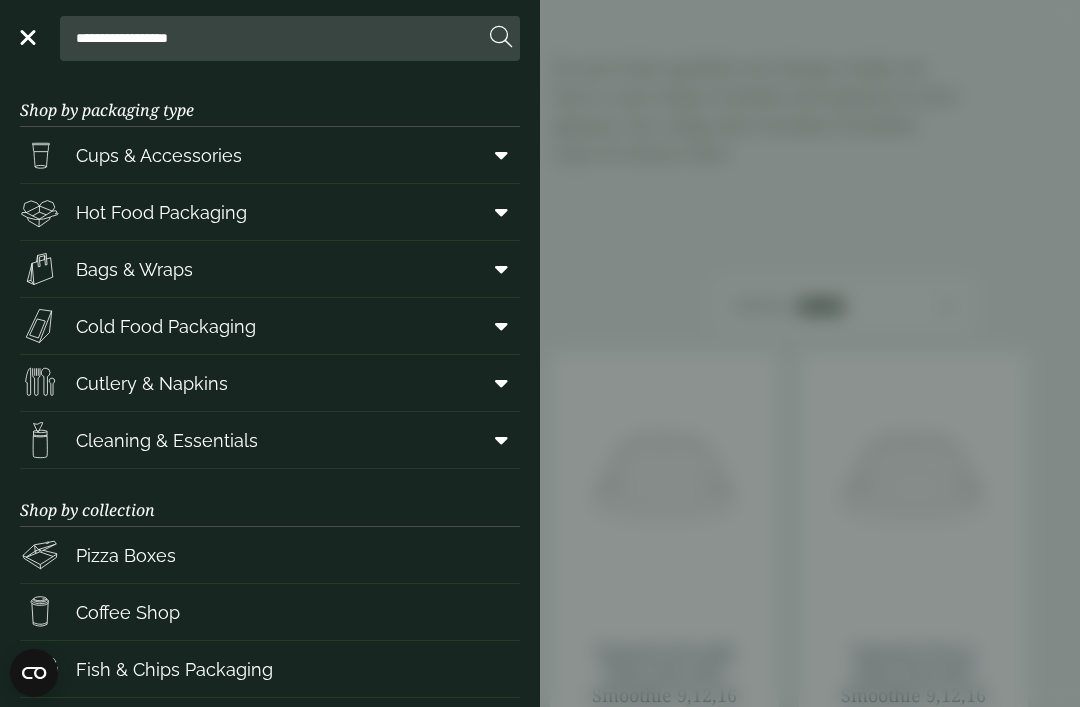 scroll, scrollTop: 0, scrollLeft: 0, axis: both 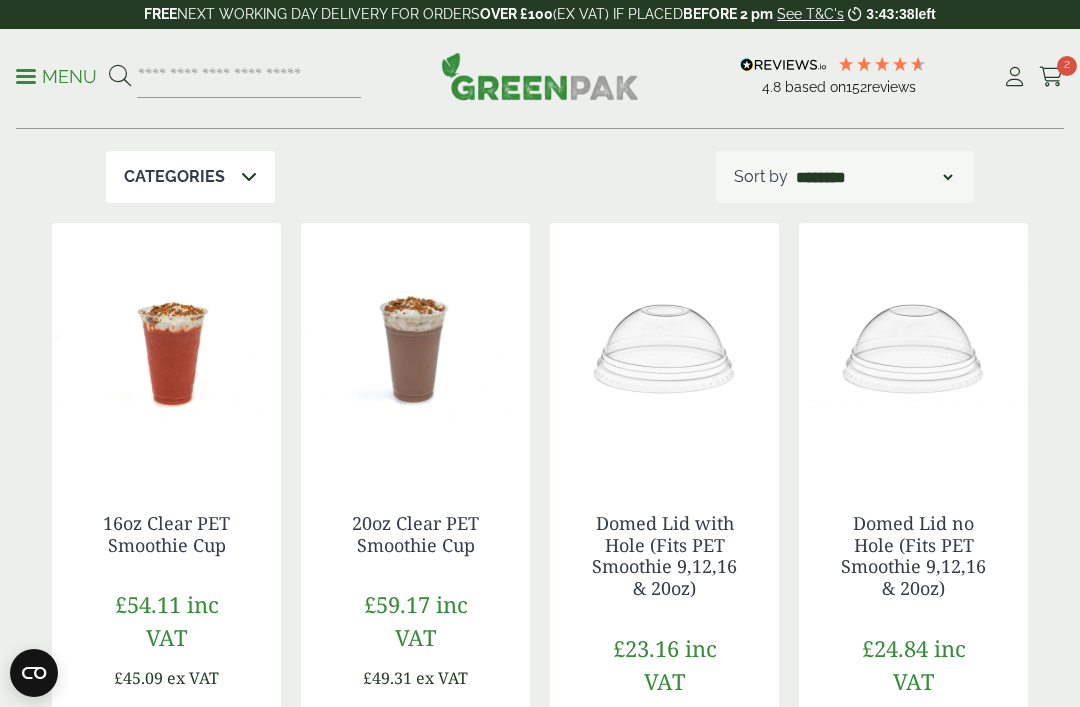 click at bounding box center (26, 76) 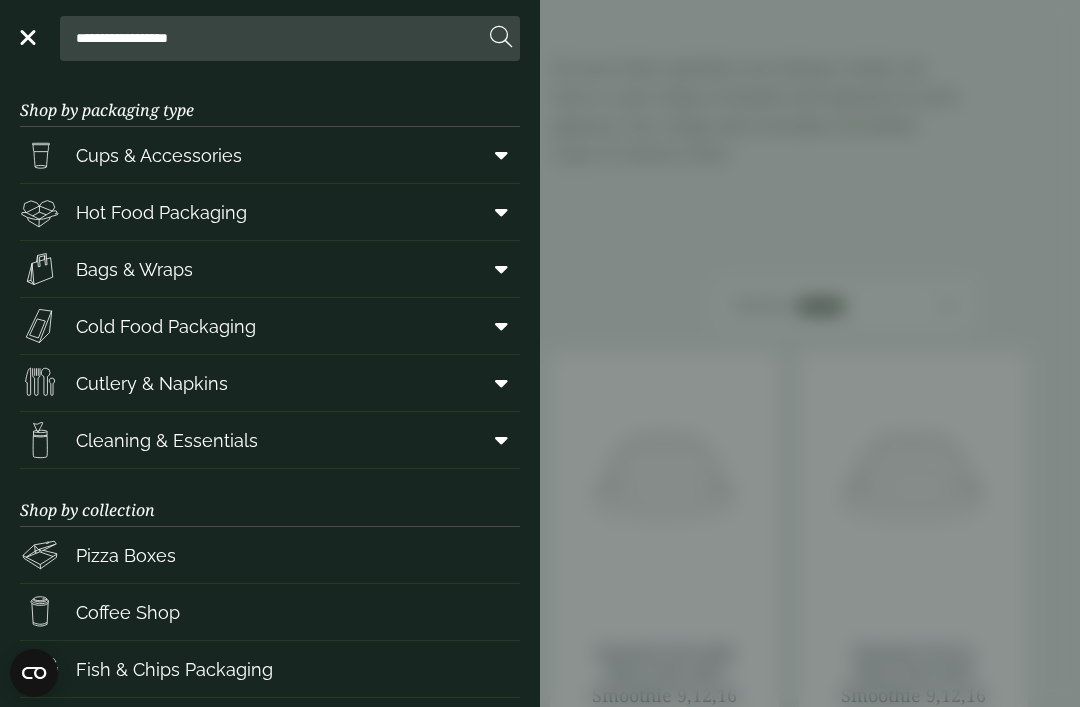 click at bounding box center [501, 383] 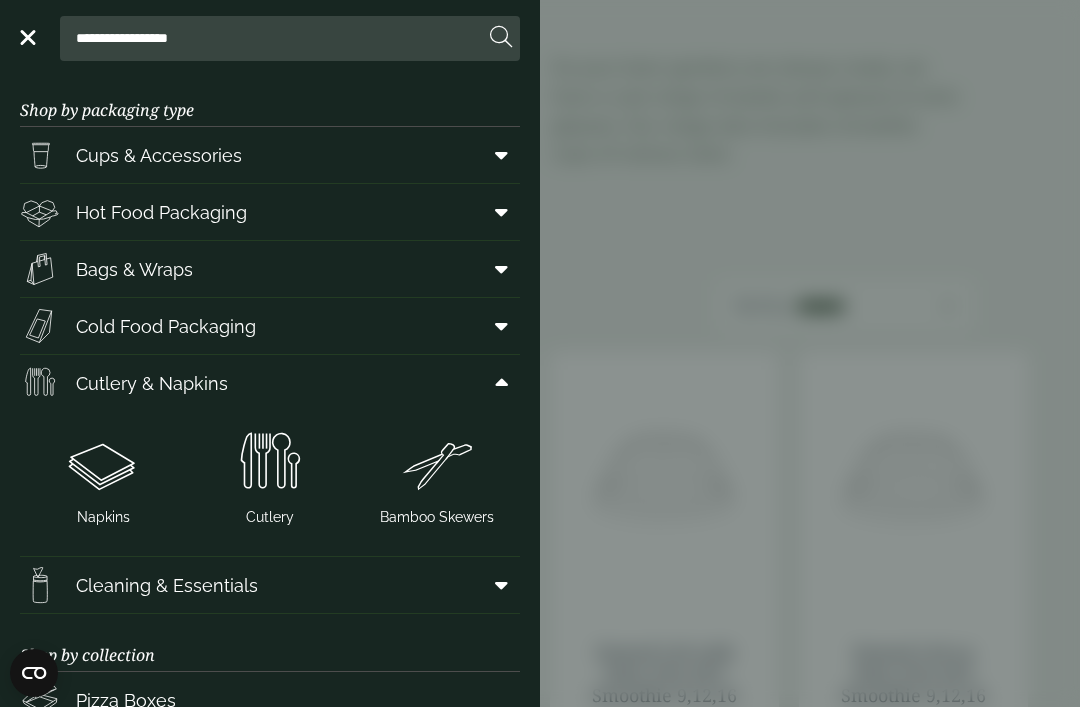 click at bounding box center [103, 463] 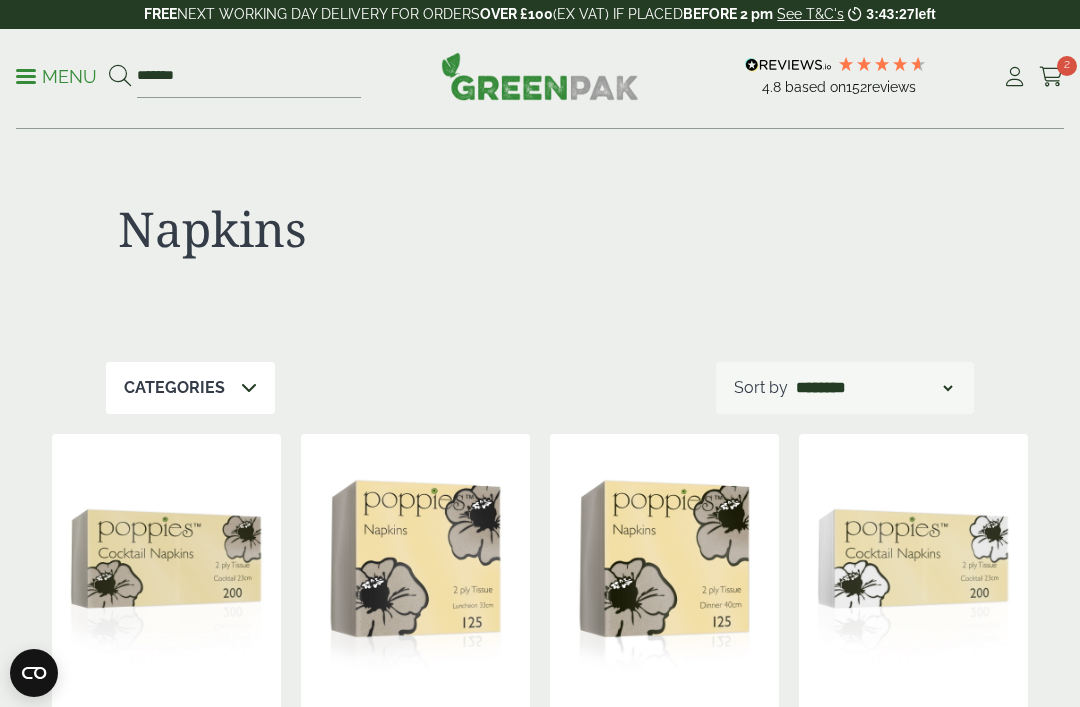 scroll, scrollTop: 92, scrollLeft: 0, axis: vertical 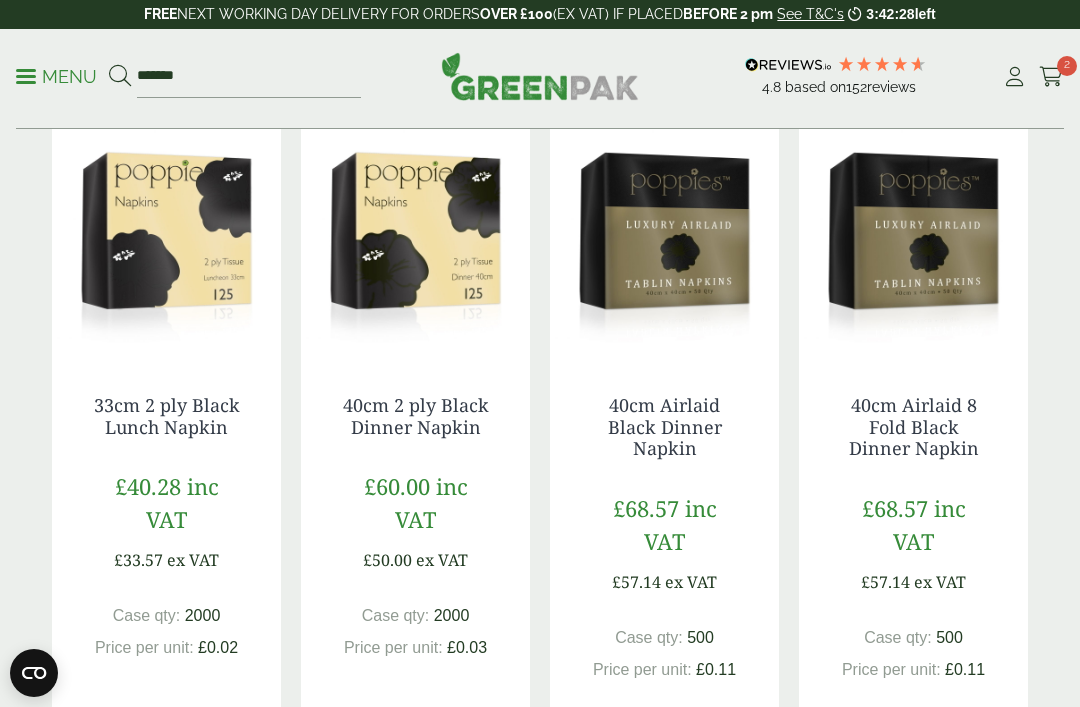 click on "Add to Basket" at bounding box center (197, 738) 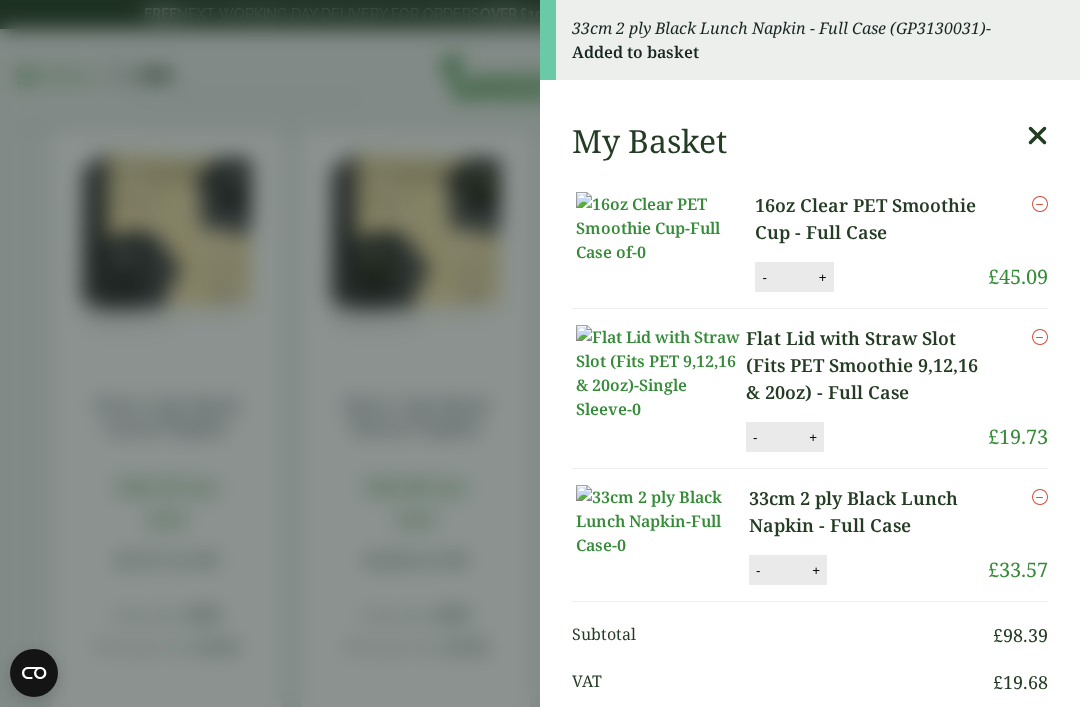 click on "+" at bounding box center [816, 570] 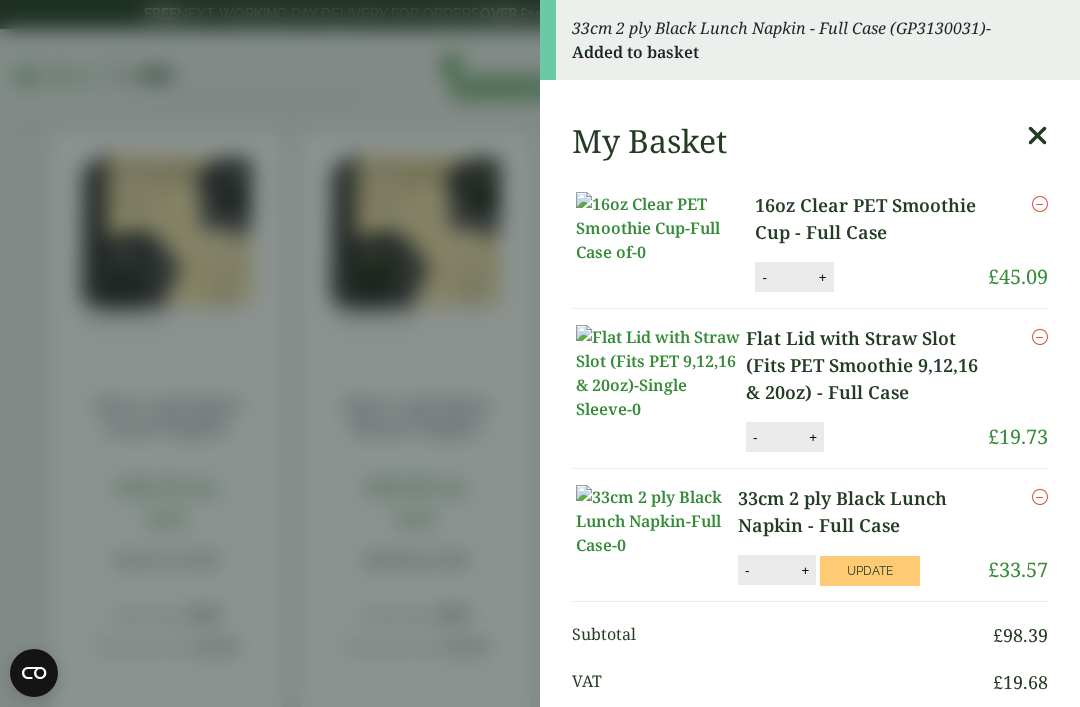 click on "+" at bounding box center (805, 570) 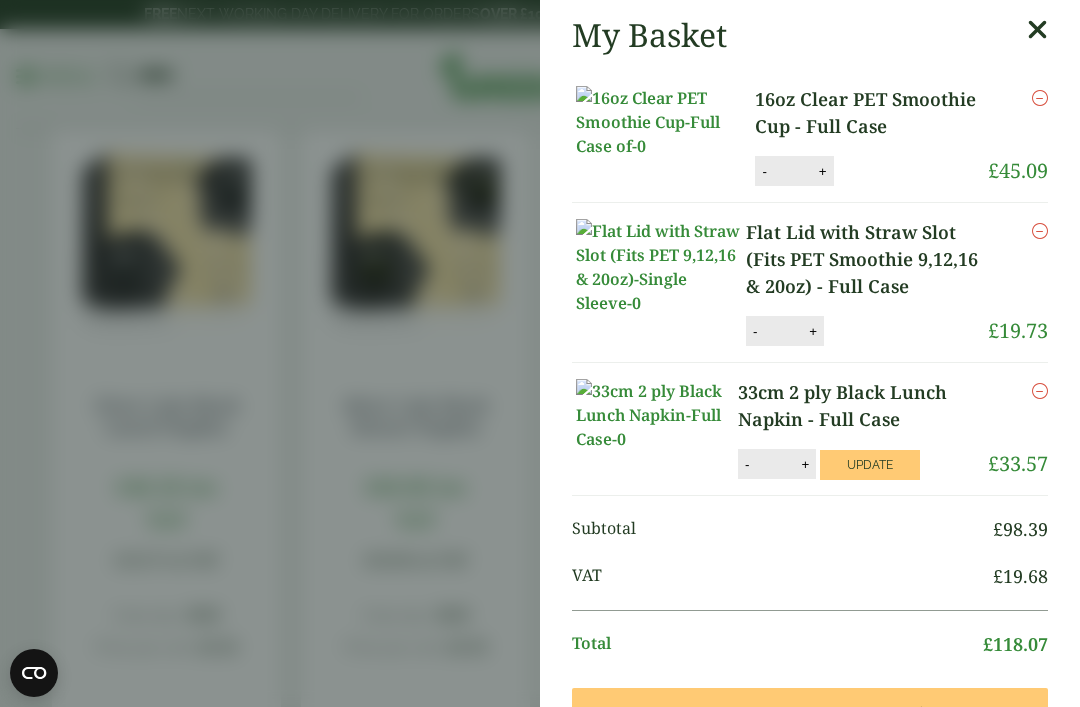 click on "Update" at bounding box center (870, 465) 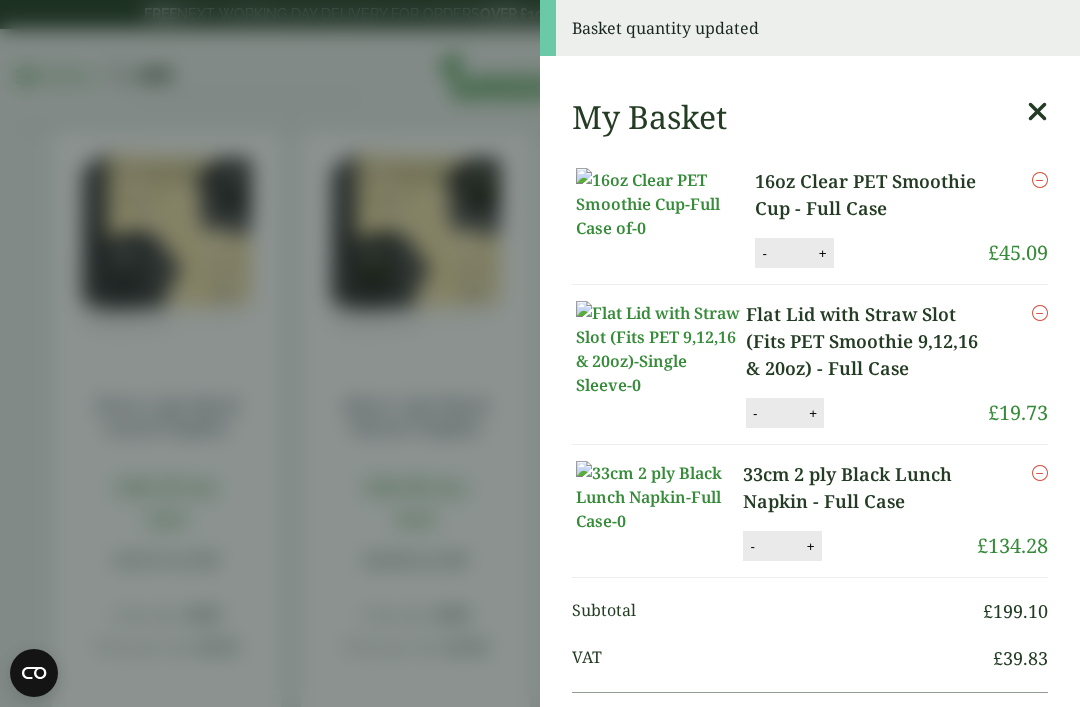 click at bounding box center [1037, 112] 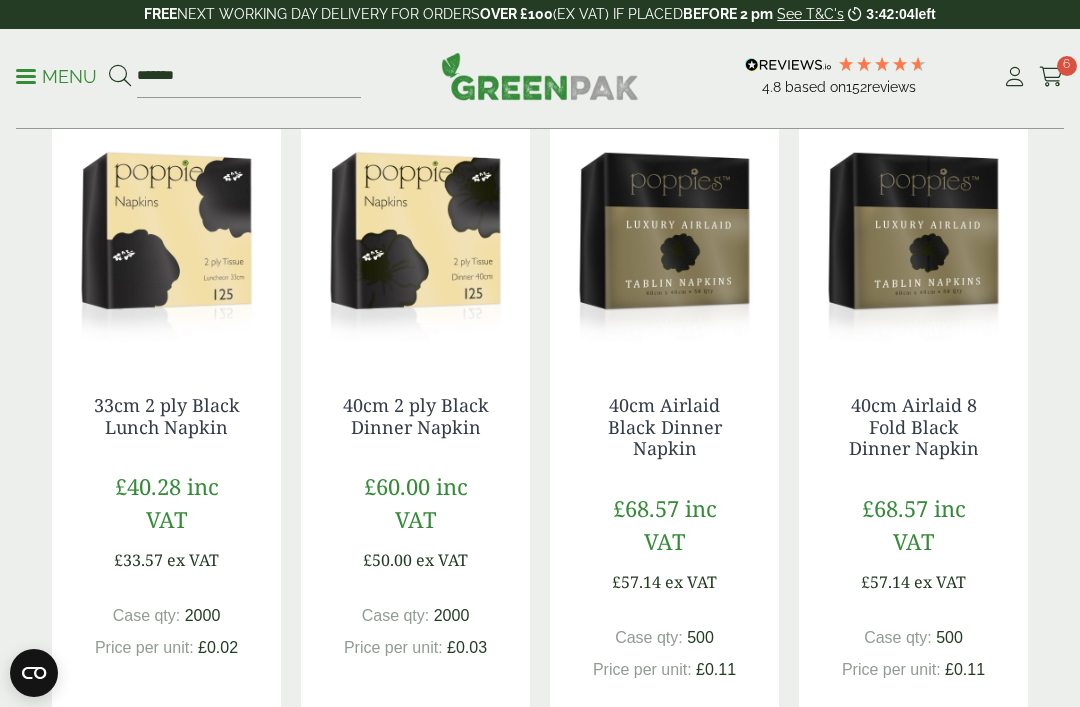 click on "Menu" at bounding box center [56, 75] 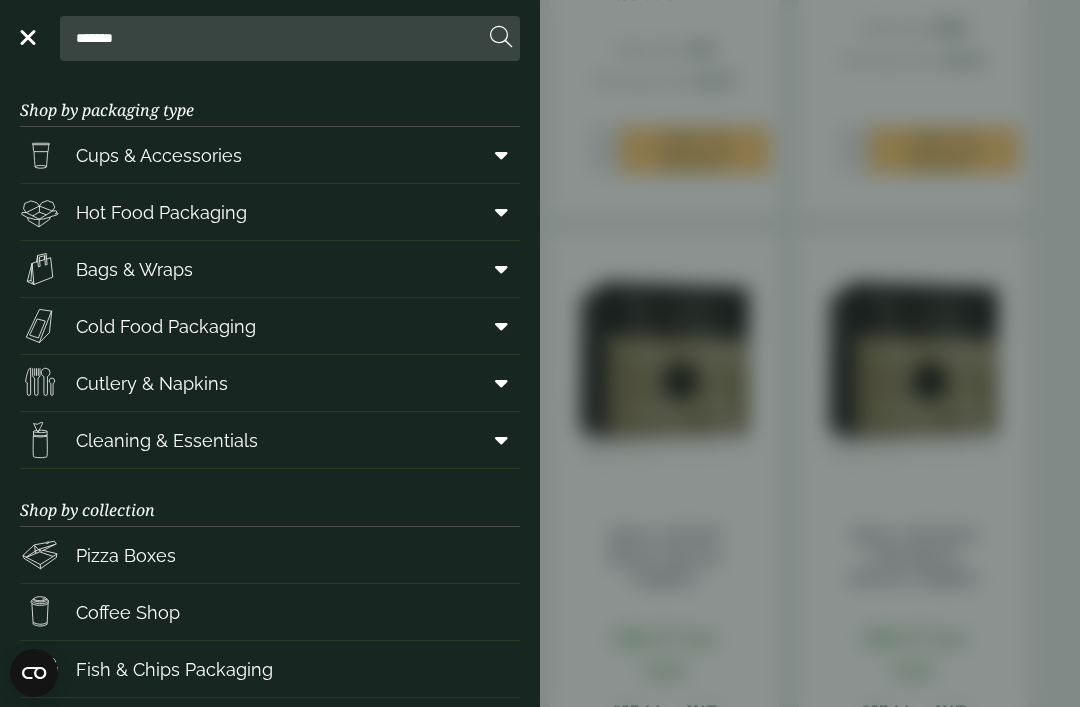 click at bounding box center (501, 383) 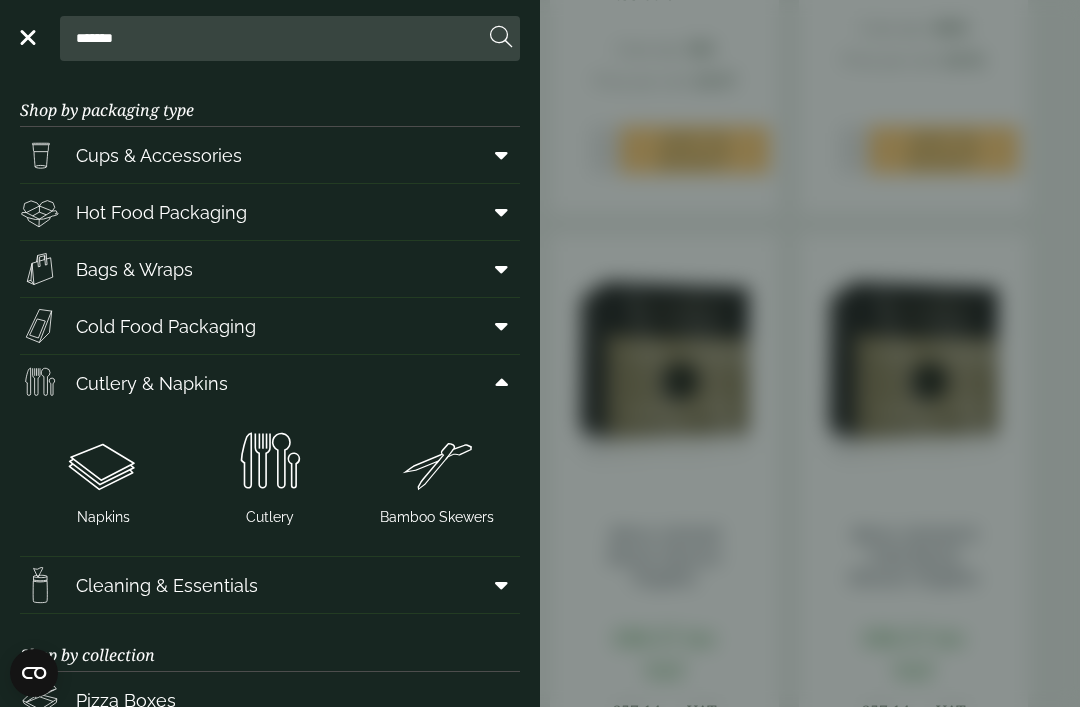 click at bounding box center [270, 463] 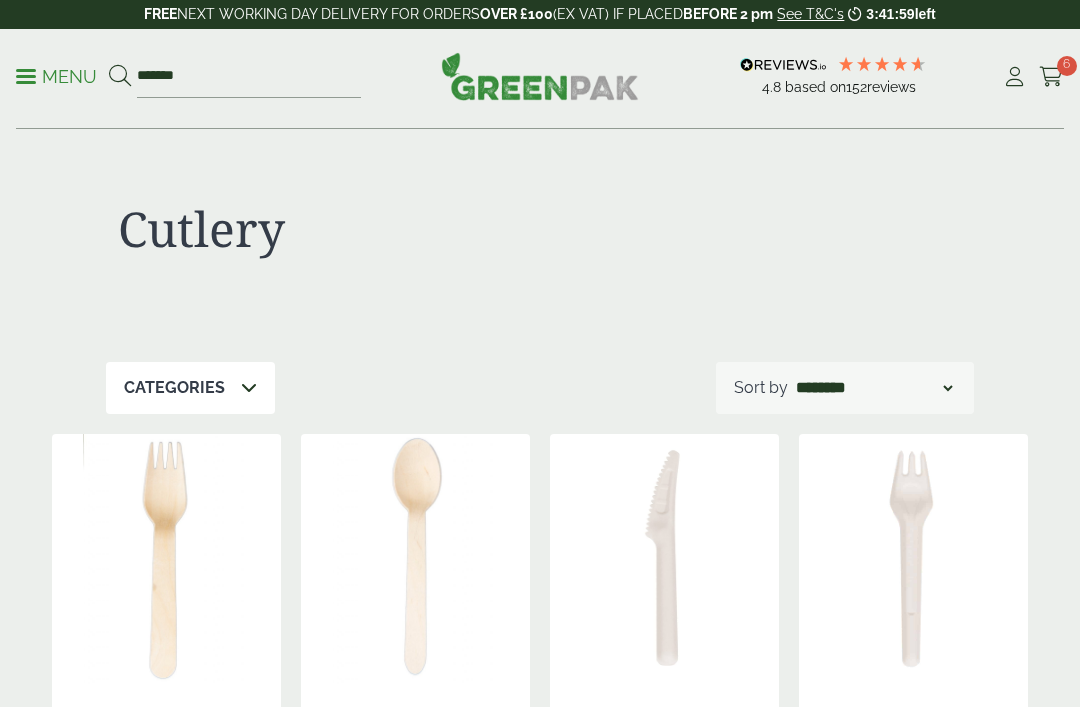 scroll, scrollTop: 0, scrollLeft: 0, axis: both 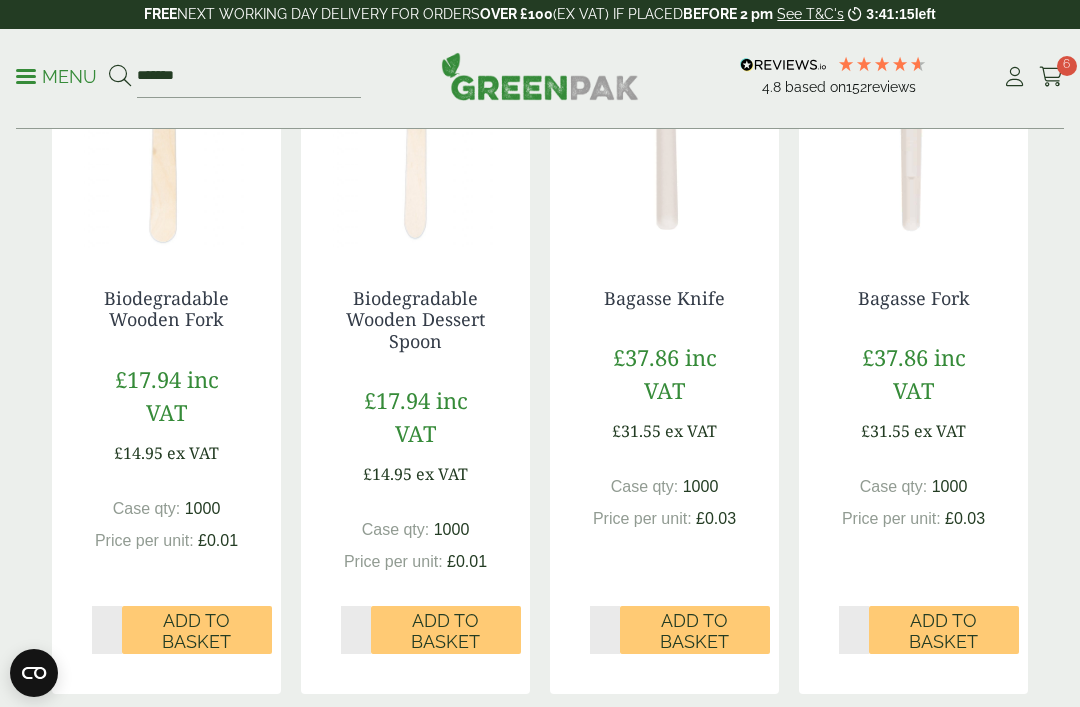 click on "Add to Basket" at bounding box center (197, 631) 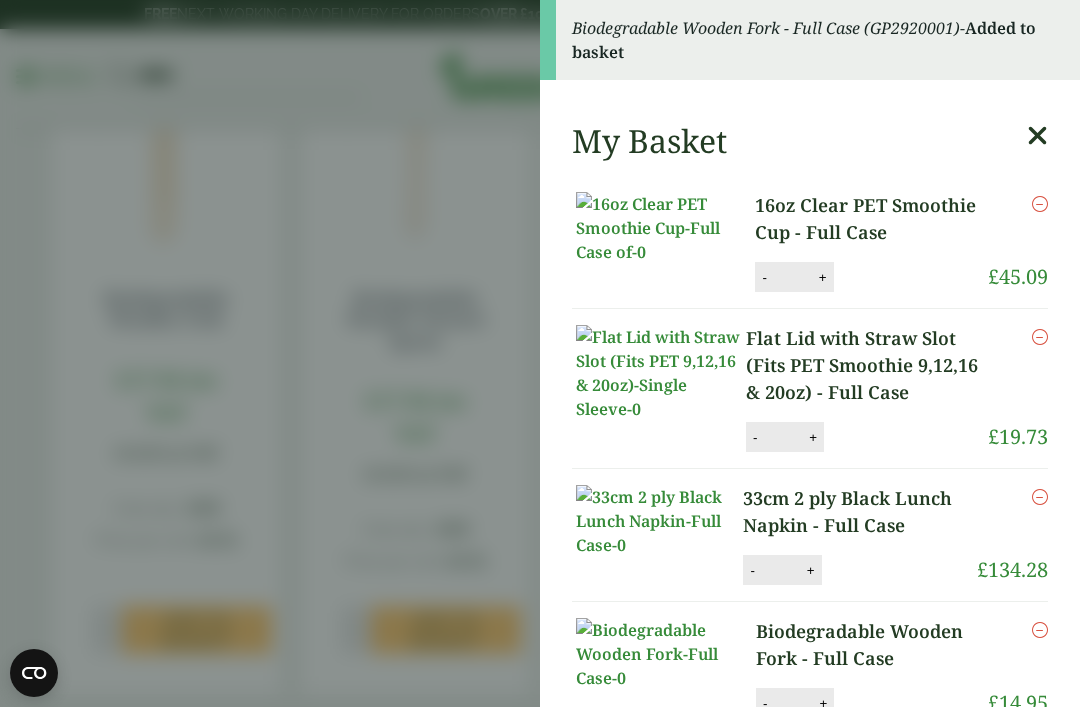 scroll, scrollTop: 0, scrollLeft: 0, axis: both 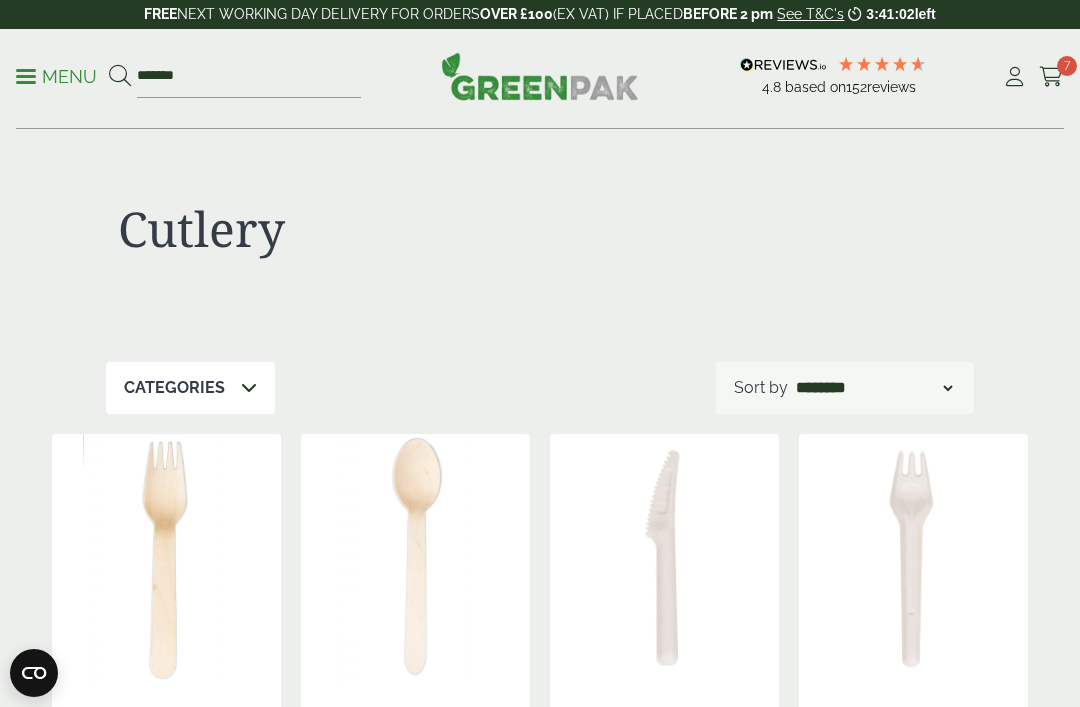 click on "Menu" at bounding box center (56, 77) 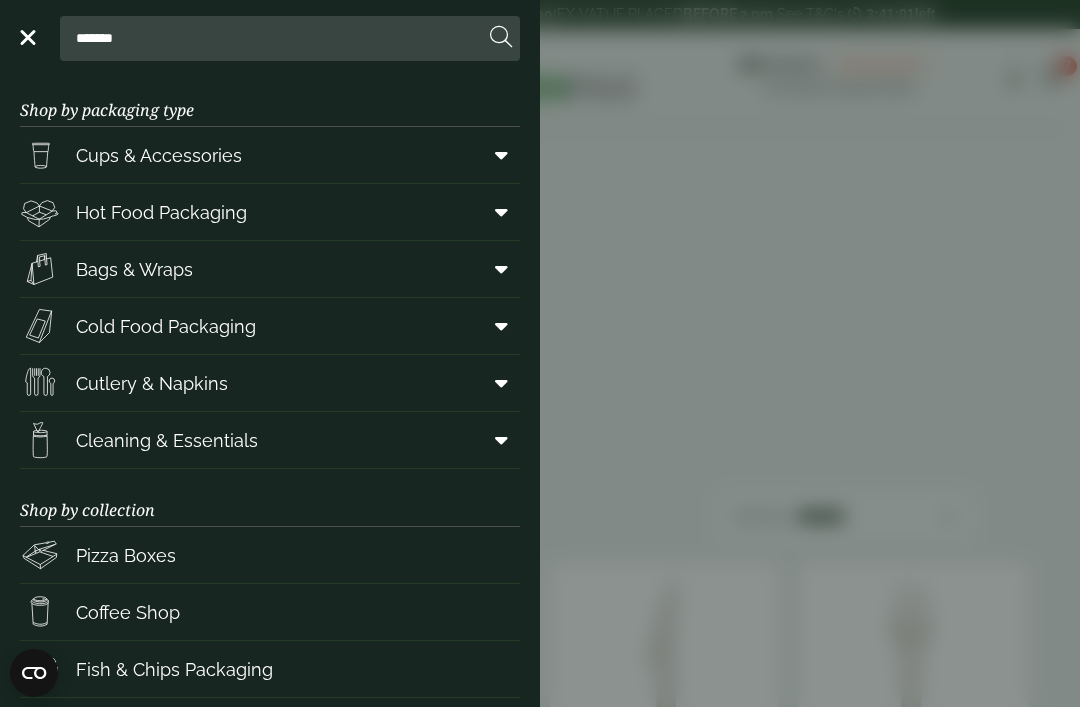 click at bounding box center (497, 269) 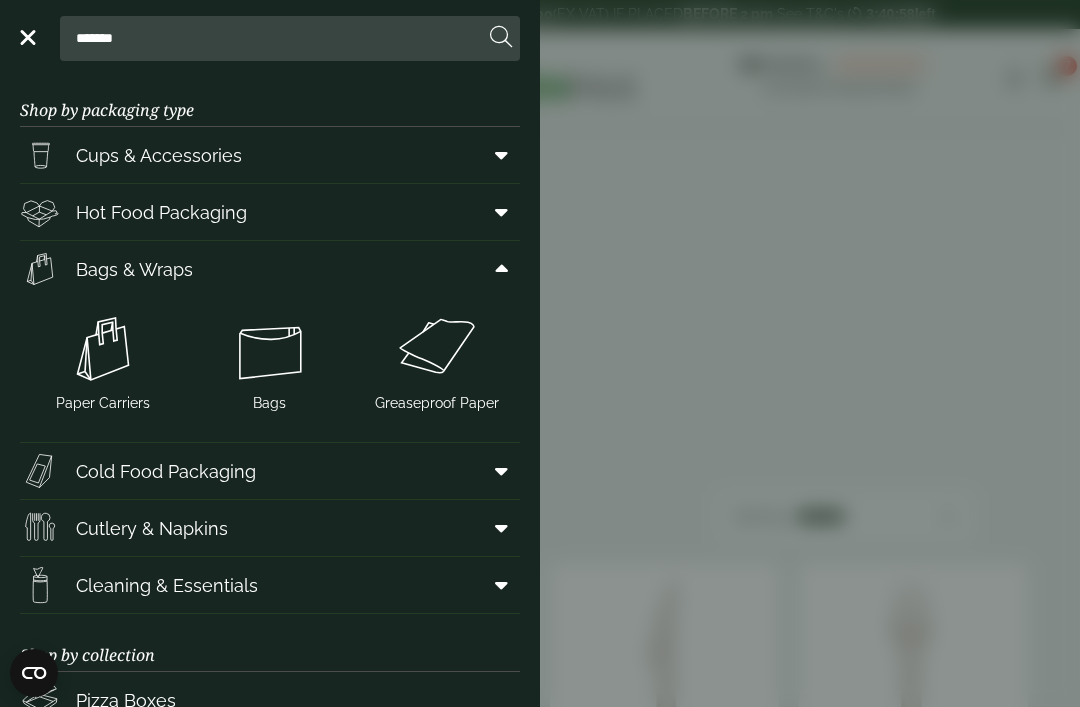 click at bounding box center [103, 349] 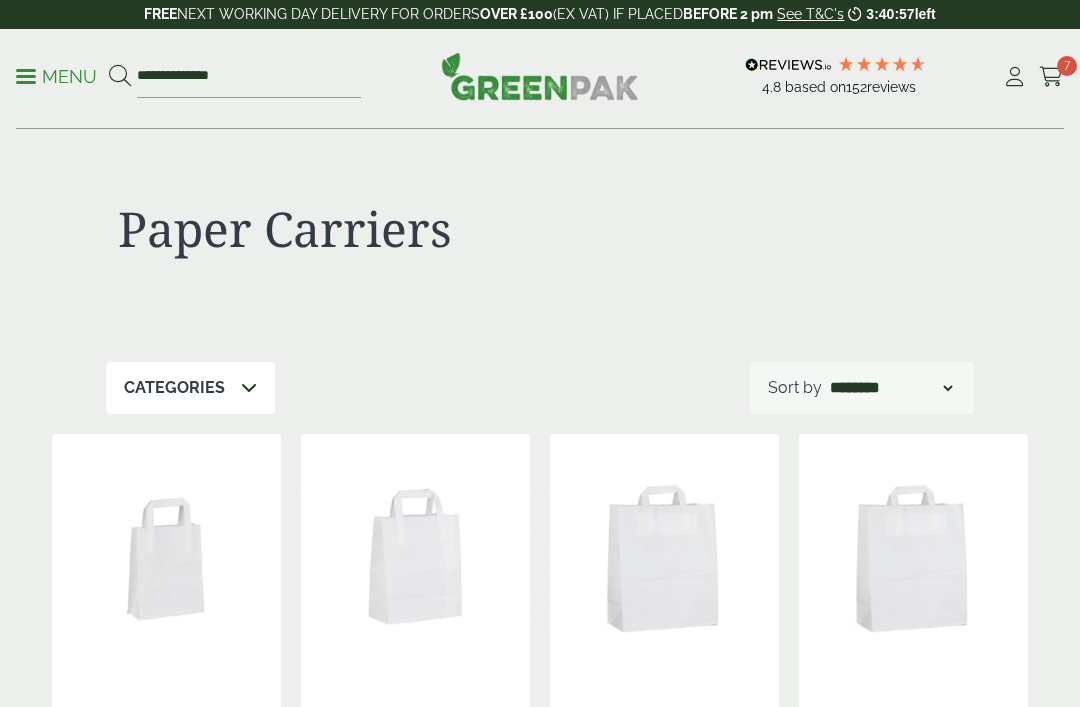 scroll, scrollTop: 0, scrollLeft: 0, axis: both 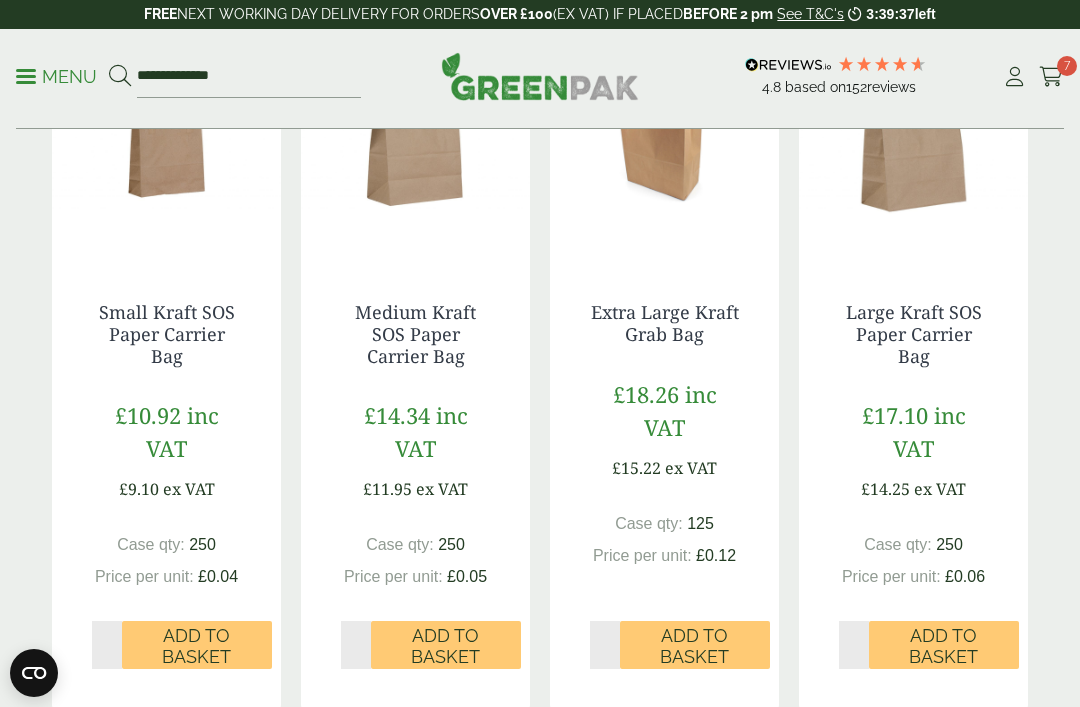 click on "Add to Basket" at bounding box center [446, 646] 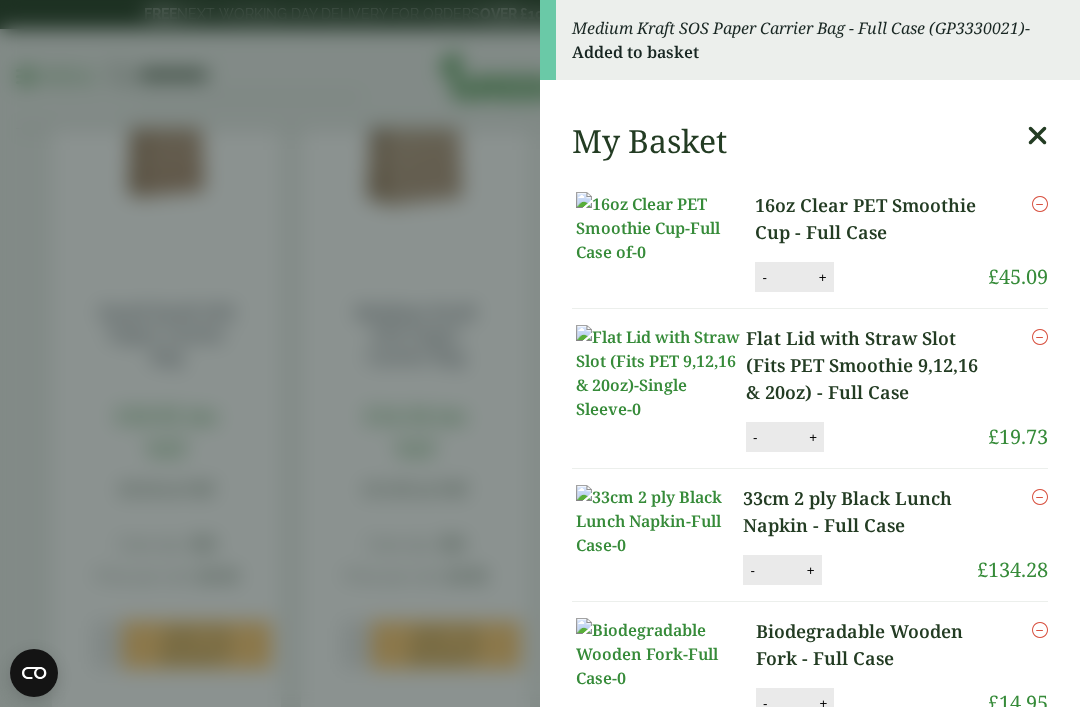 click at bounding box center (1037, 136) 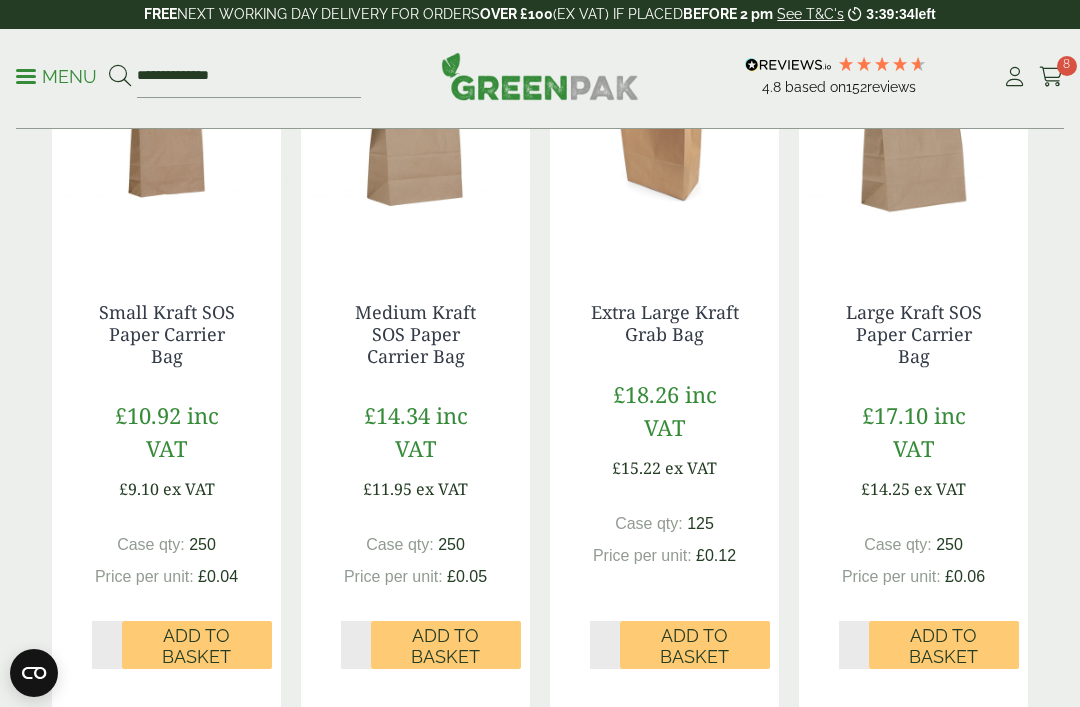 click on "Add to Basket" at bounding box center (944, 646) 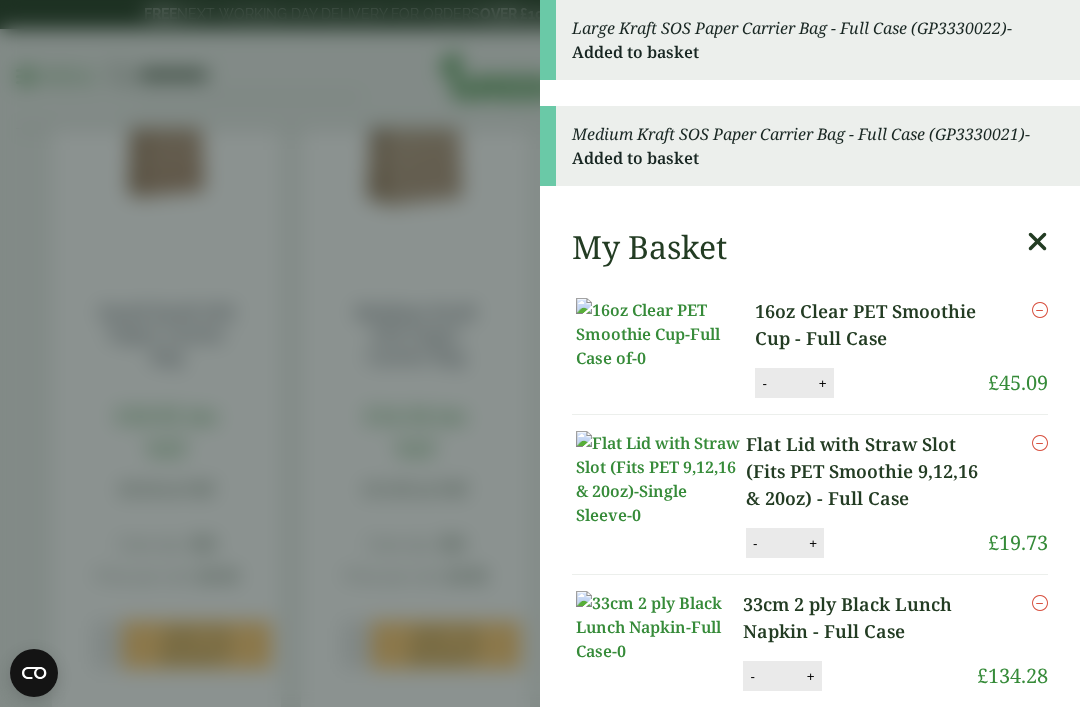 click at bounding box center [1037, 242] 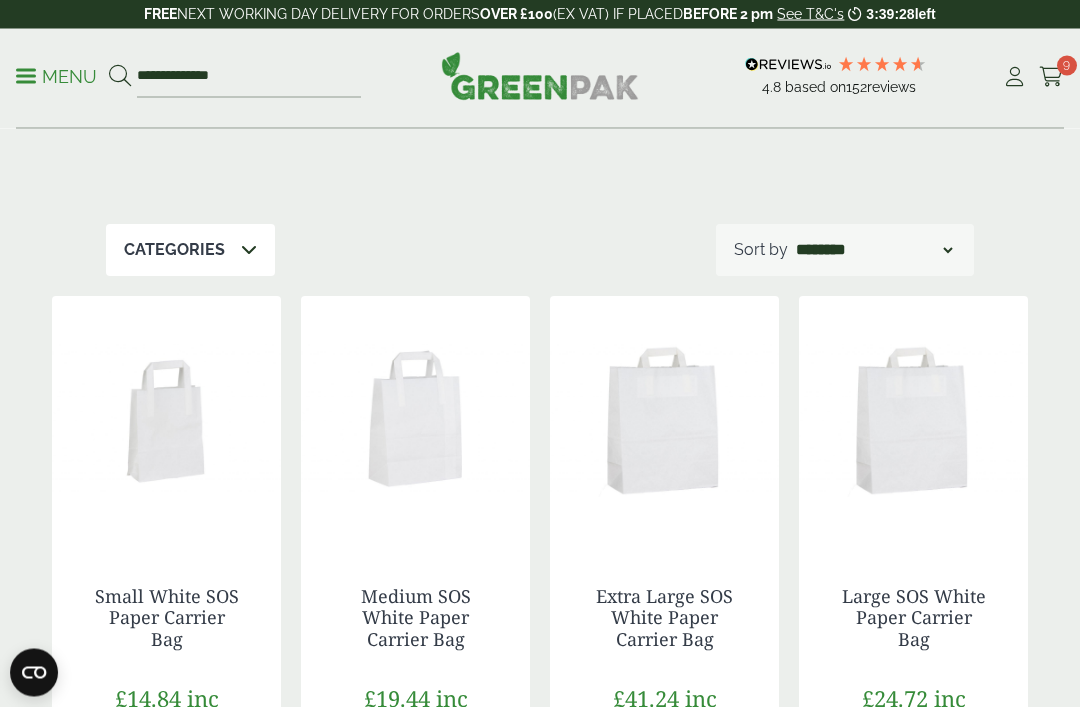 scroll, scrollTop: 0, scrollLeft: 0, axis: both 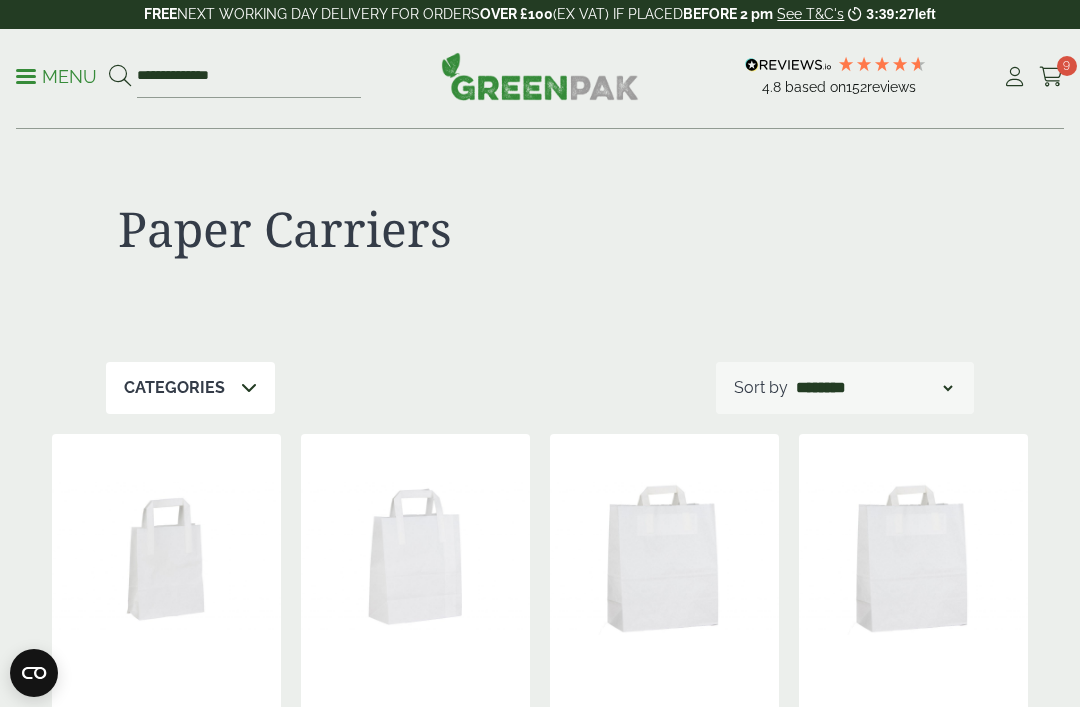click at bounding box center [26, 76] 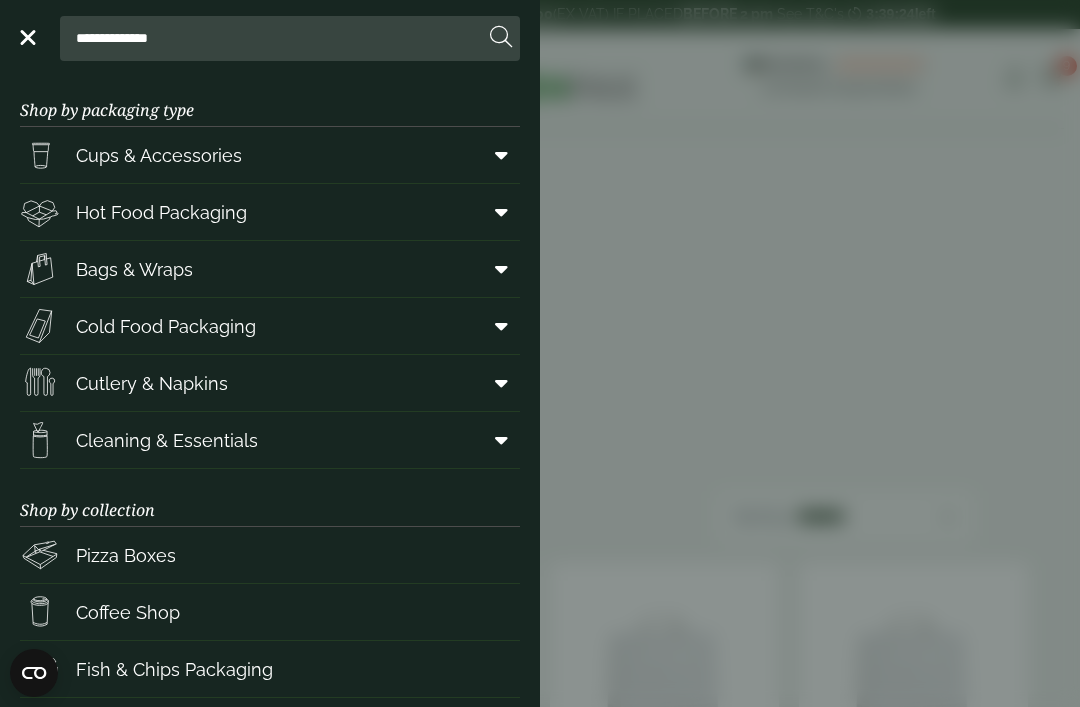 click at bounding box center (497, 212) 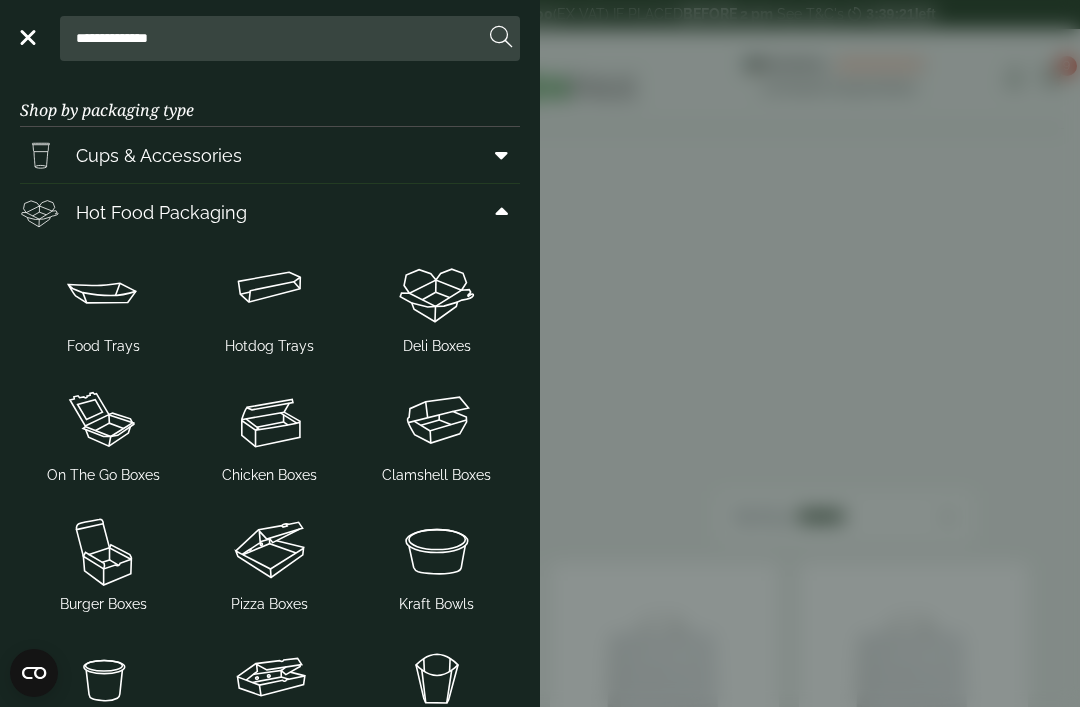 click at bounding box center (436, 292) 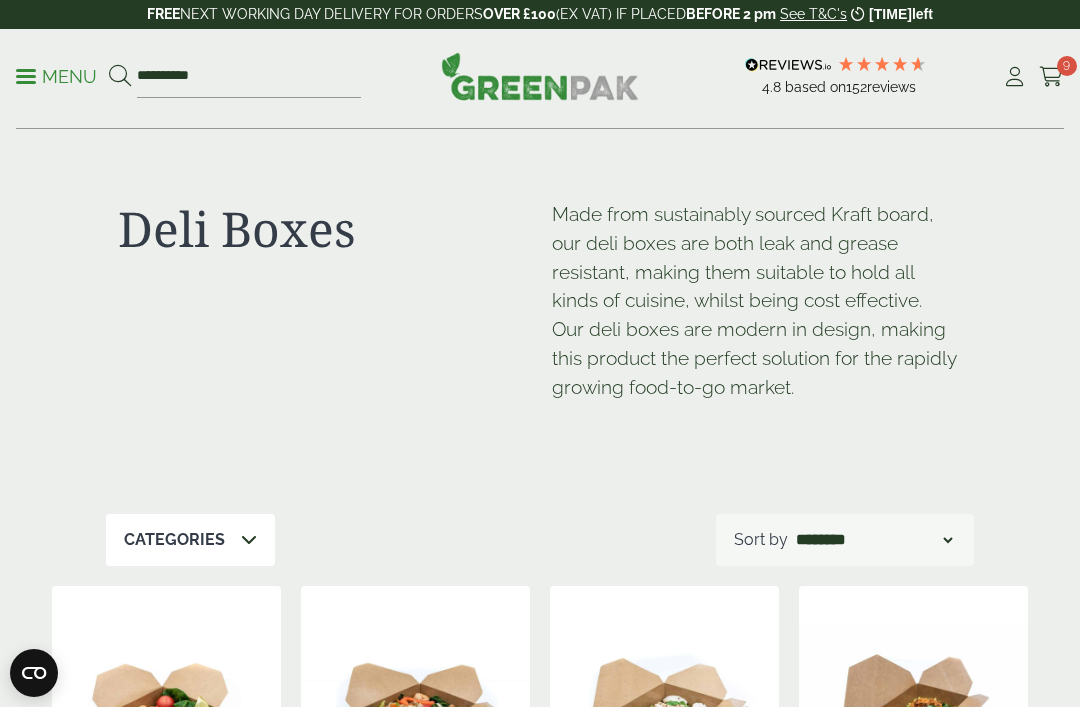 scroll, scrollTop: 103, scrollLeft: 0, axis: vertical 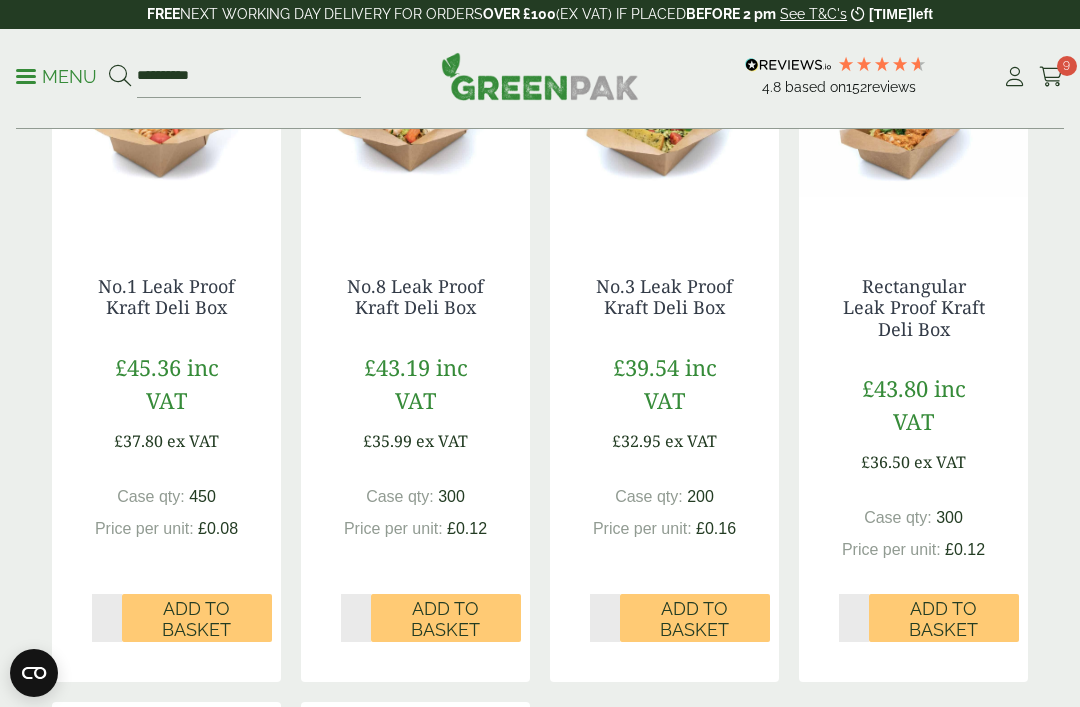 click on "Add to Basket" at bounding box center [446, 619] 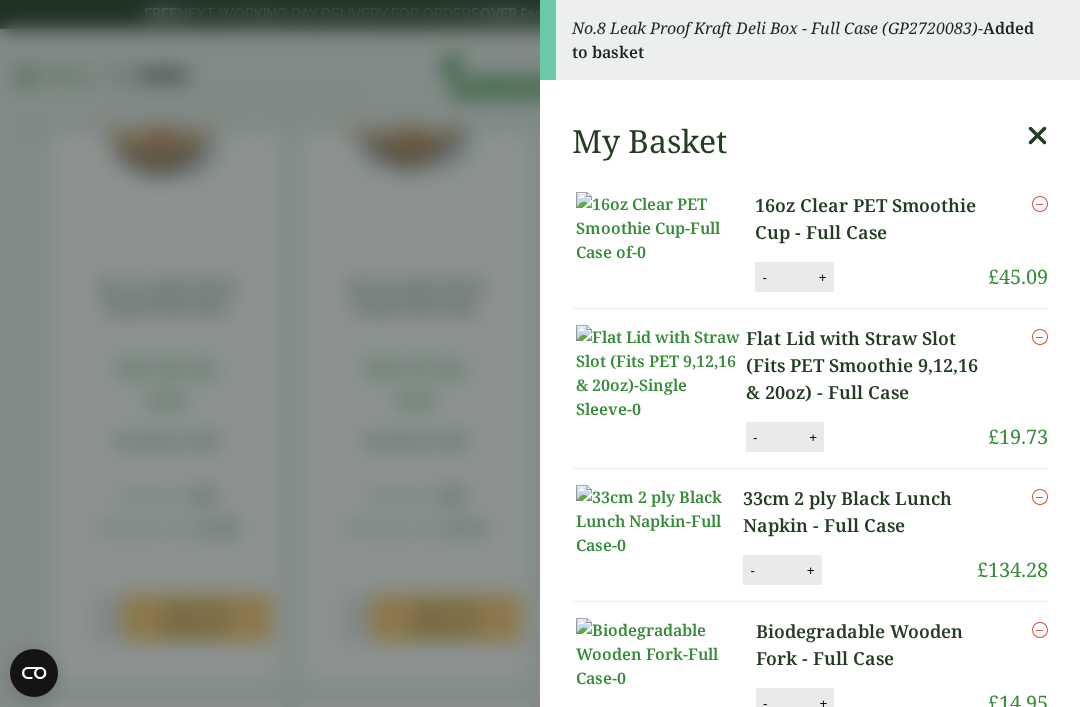 scroll, scrollTop: 0, scrollLeft: 0, axis: both 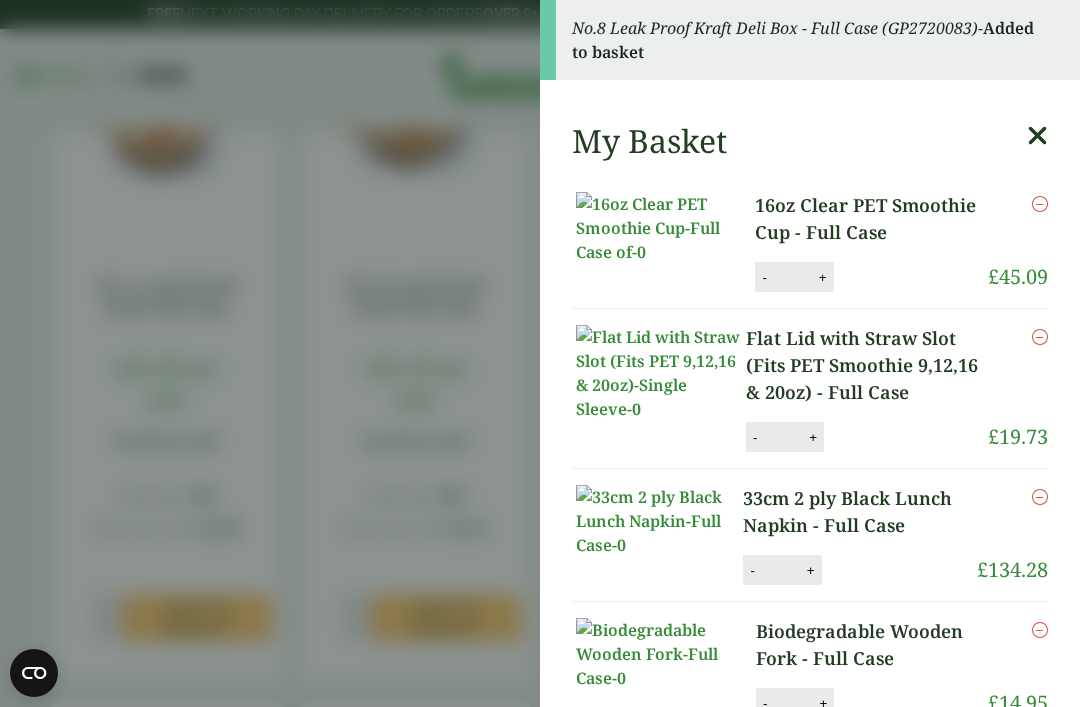 click at bounding box center (1037, 136) 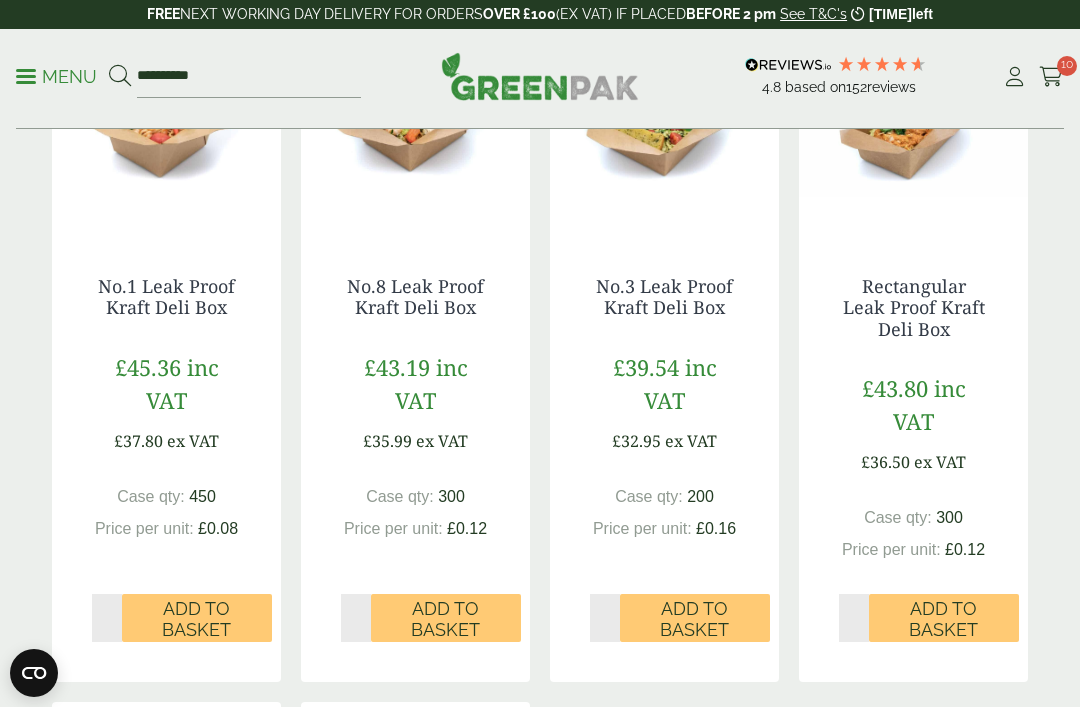 click on "10" at bounding box center [1067, 66] 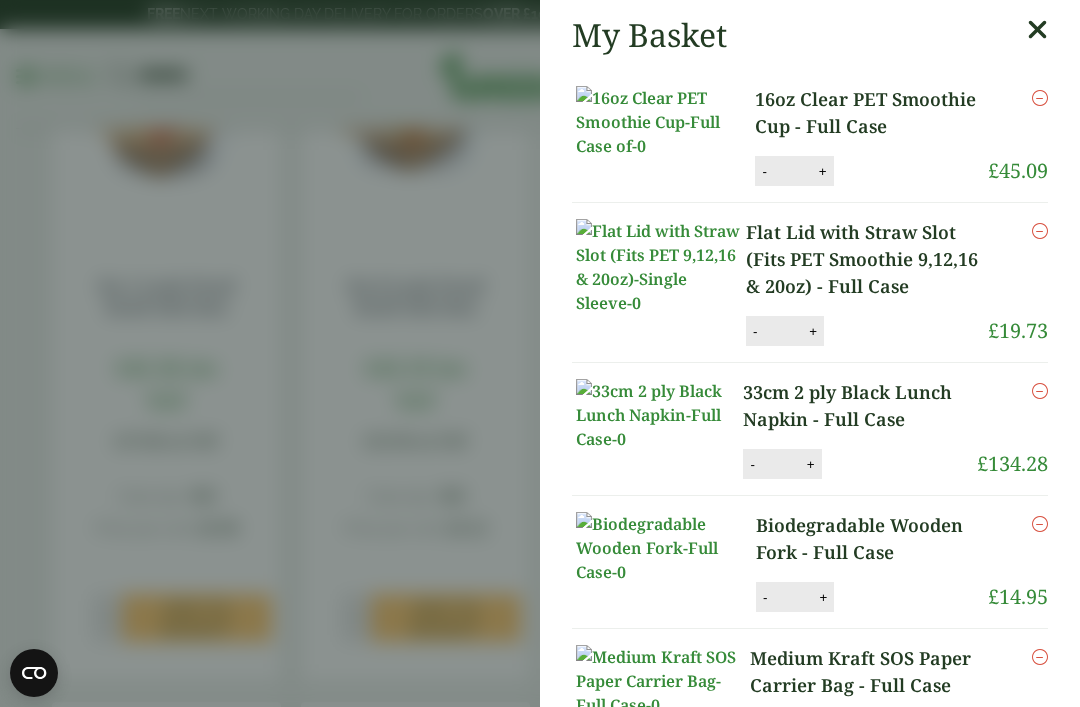 scroll, scrollTop: 0, scrollLeft: 0, axis: both 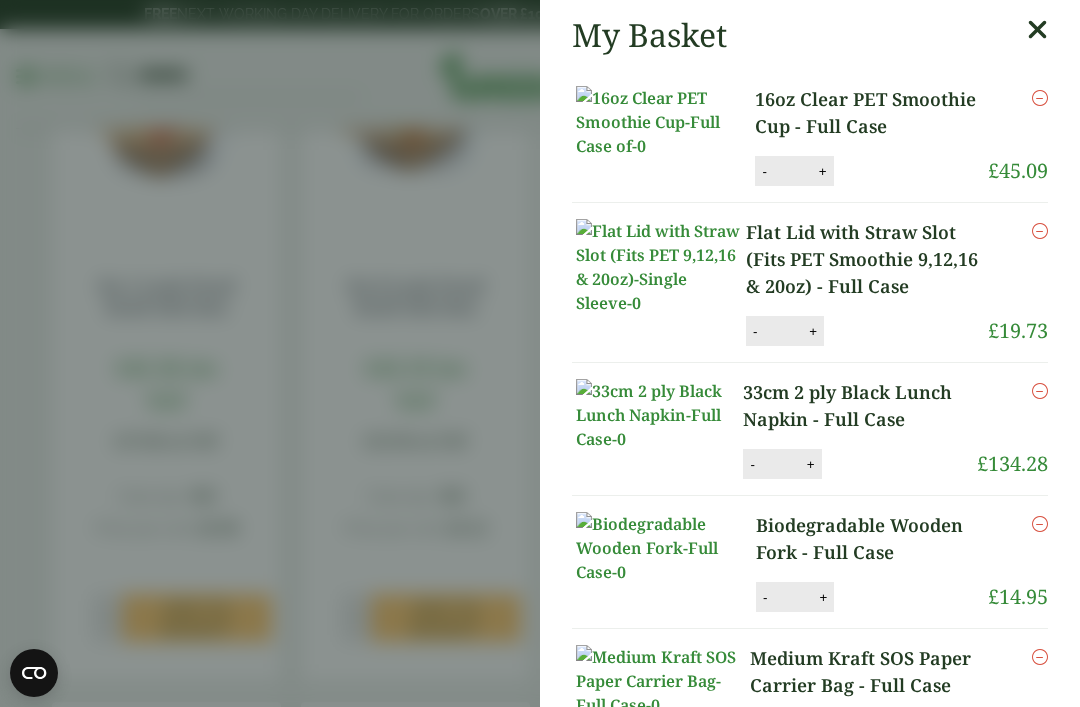 click at bounding box center (1037, 30) 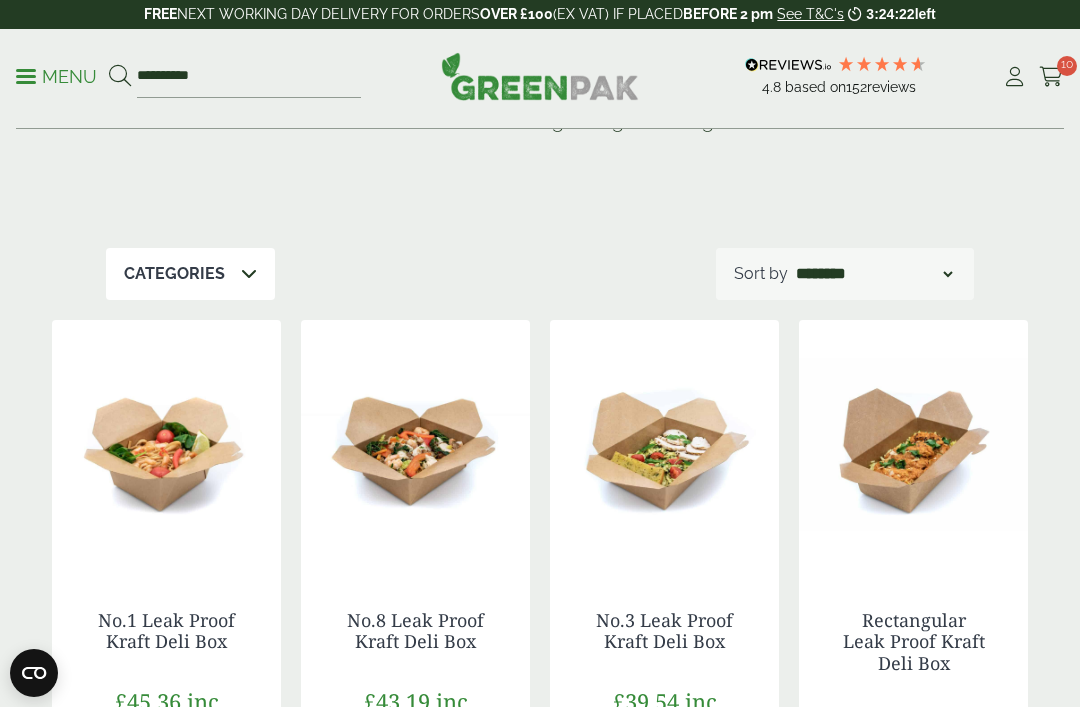scroll, scrollTop: 0, scrollLeft: 0, axis: both 